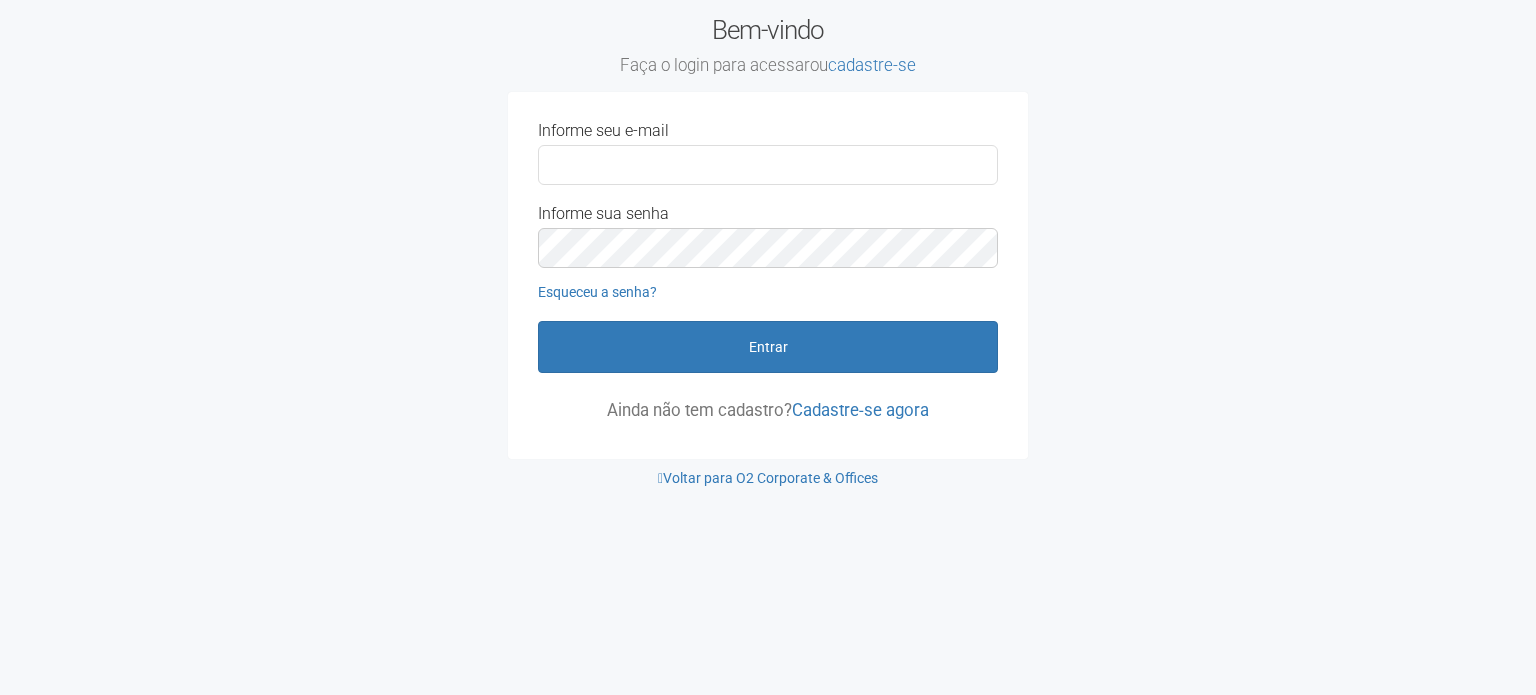 scroll, scrollTop: 0, scrollLeft: 0, axis: both 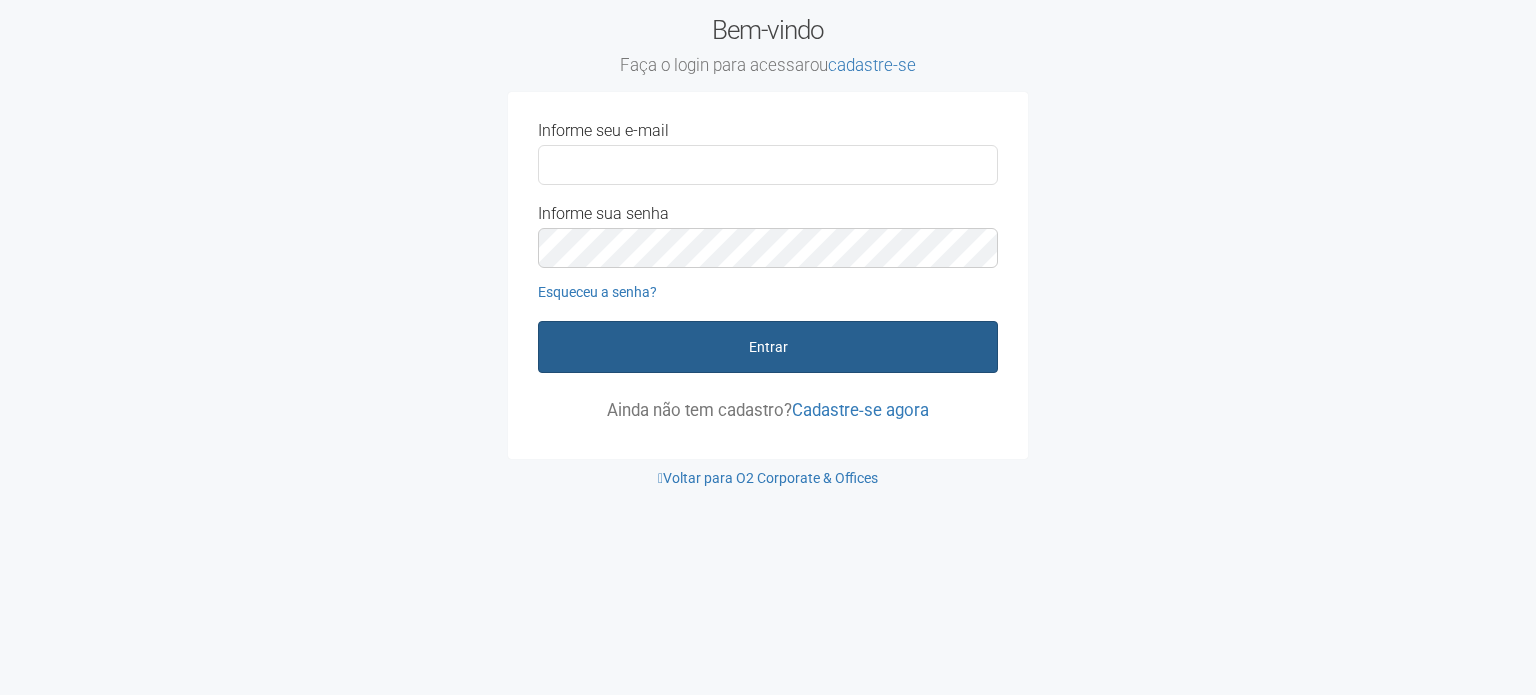 type on "**********" 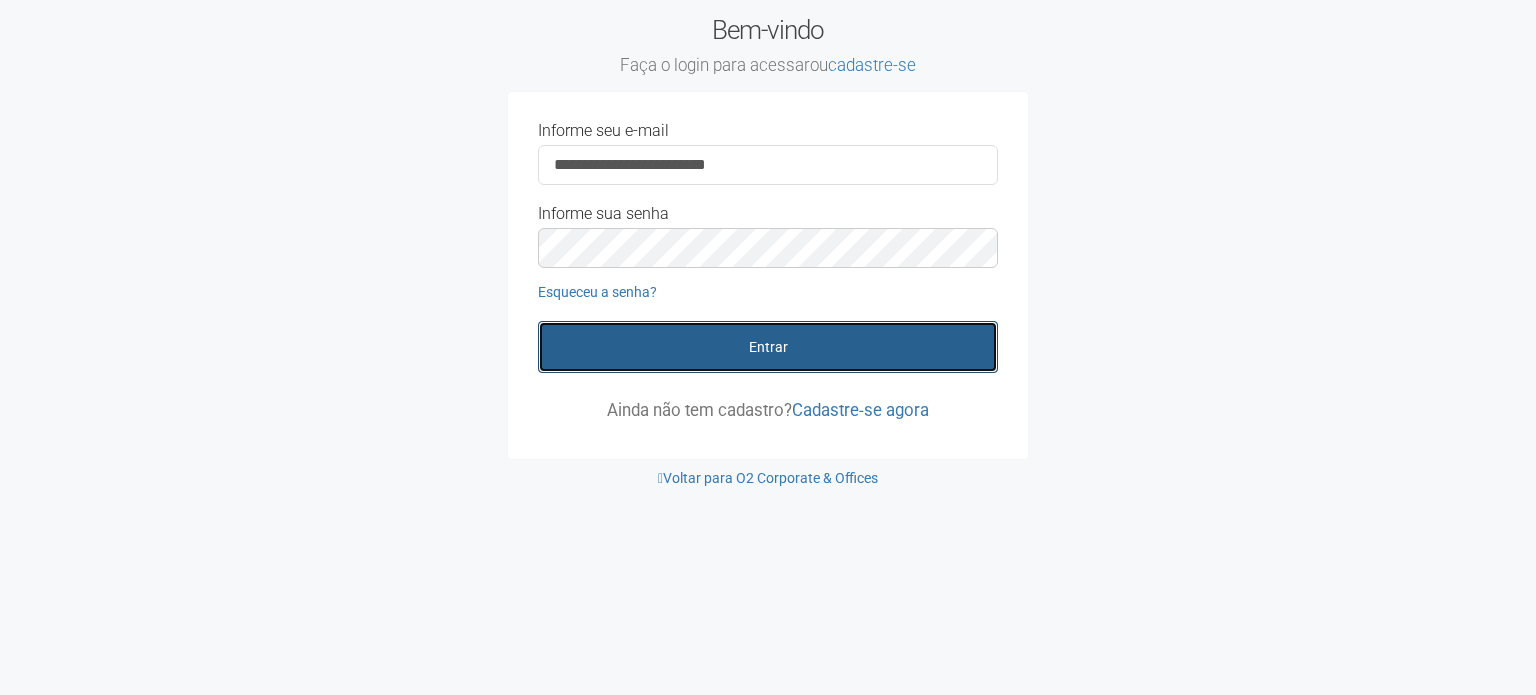 click on "Entrar" at bounding box center (768, 347) 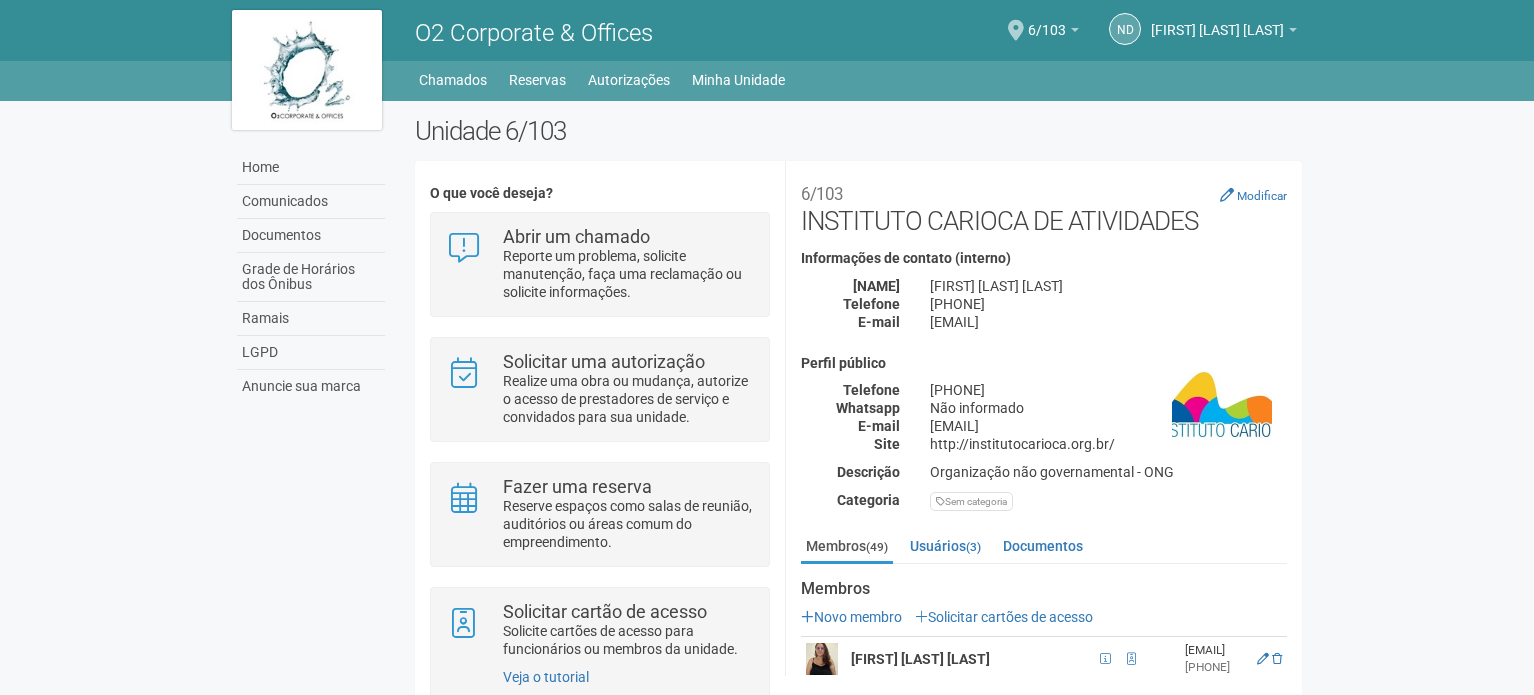scroll, scrollTop: 0, scrollLeft: 0, axis: both 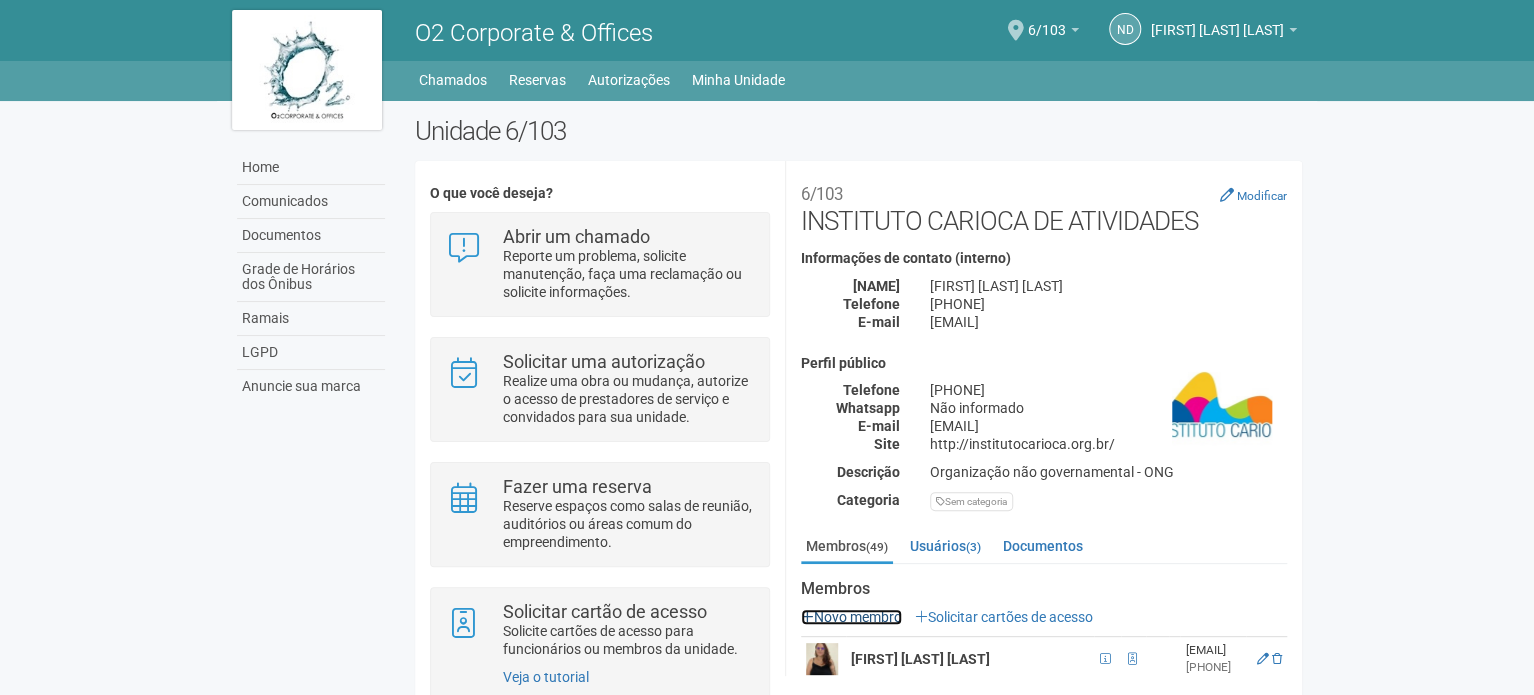 click on "Novo membro" at bounding box center [851, 617] 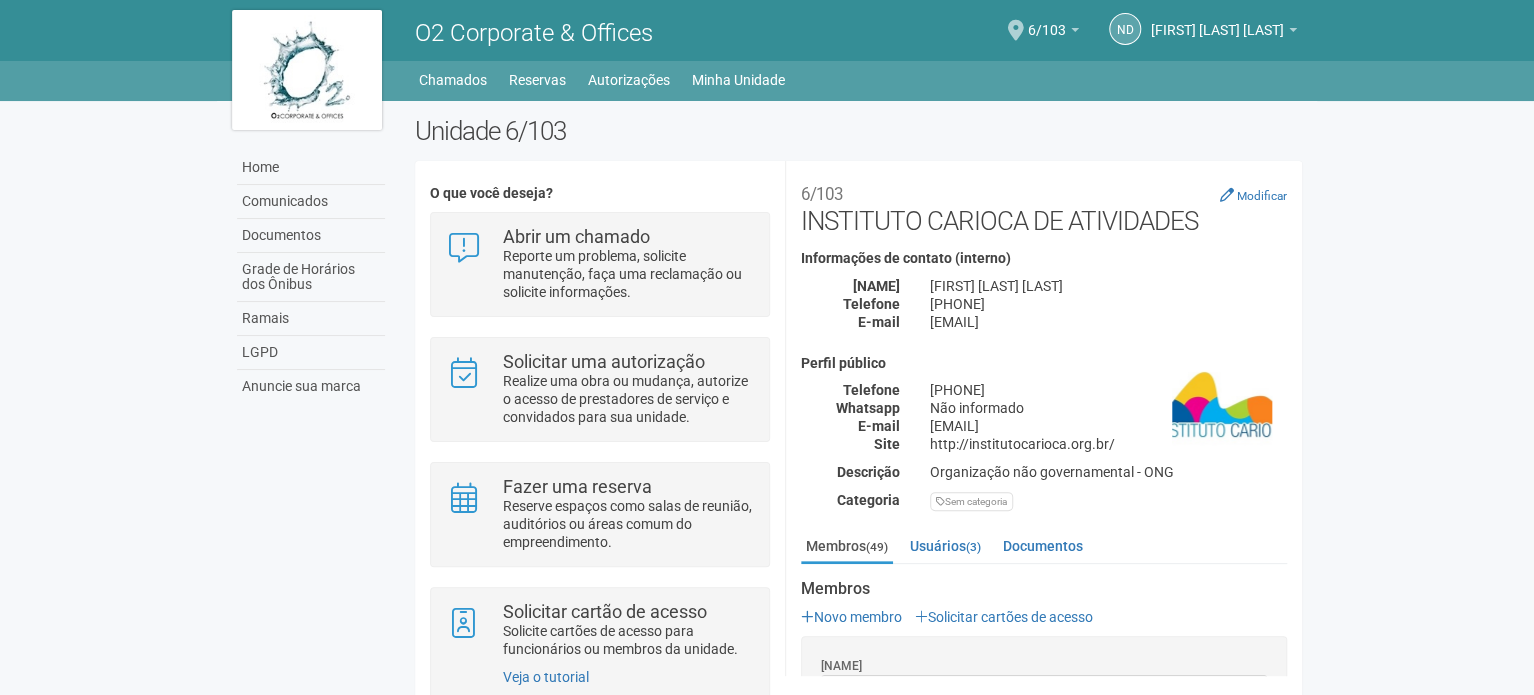 scroll, scrollTop: 0, scrollLeft: 0, axis: both 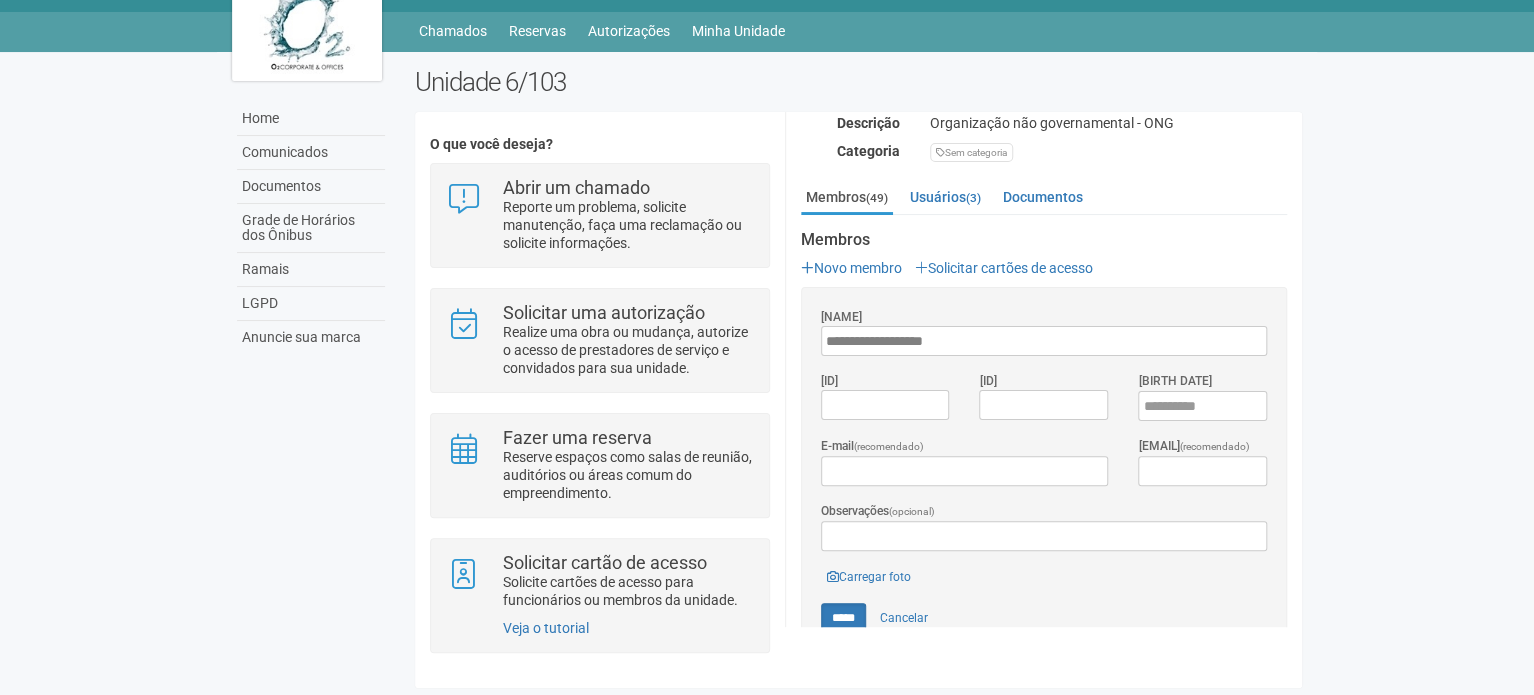 type on "**********" 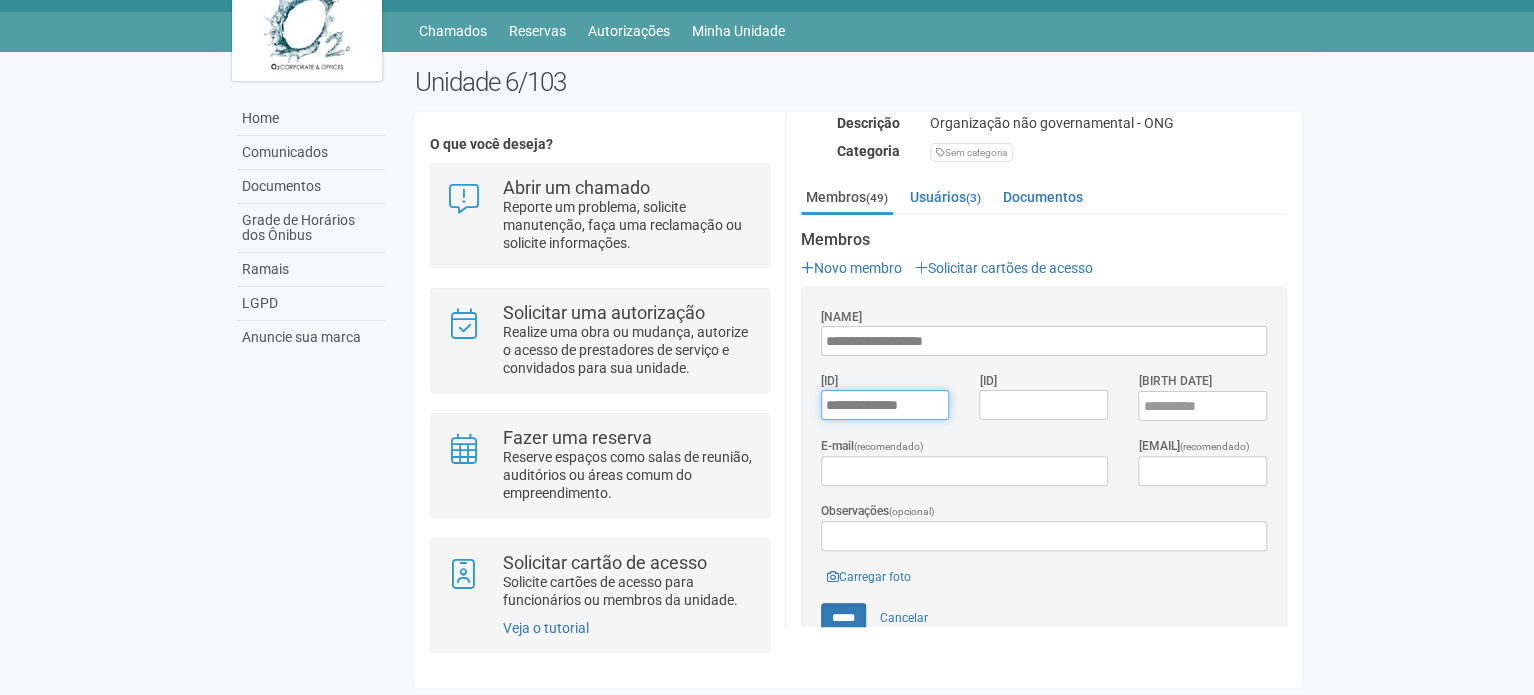 click on "**********" at bounding box center [885, 405] 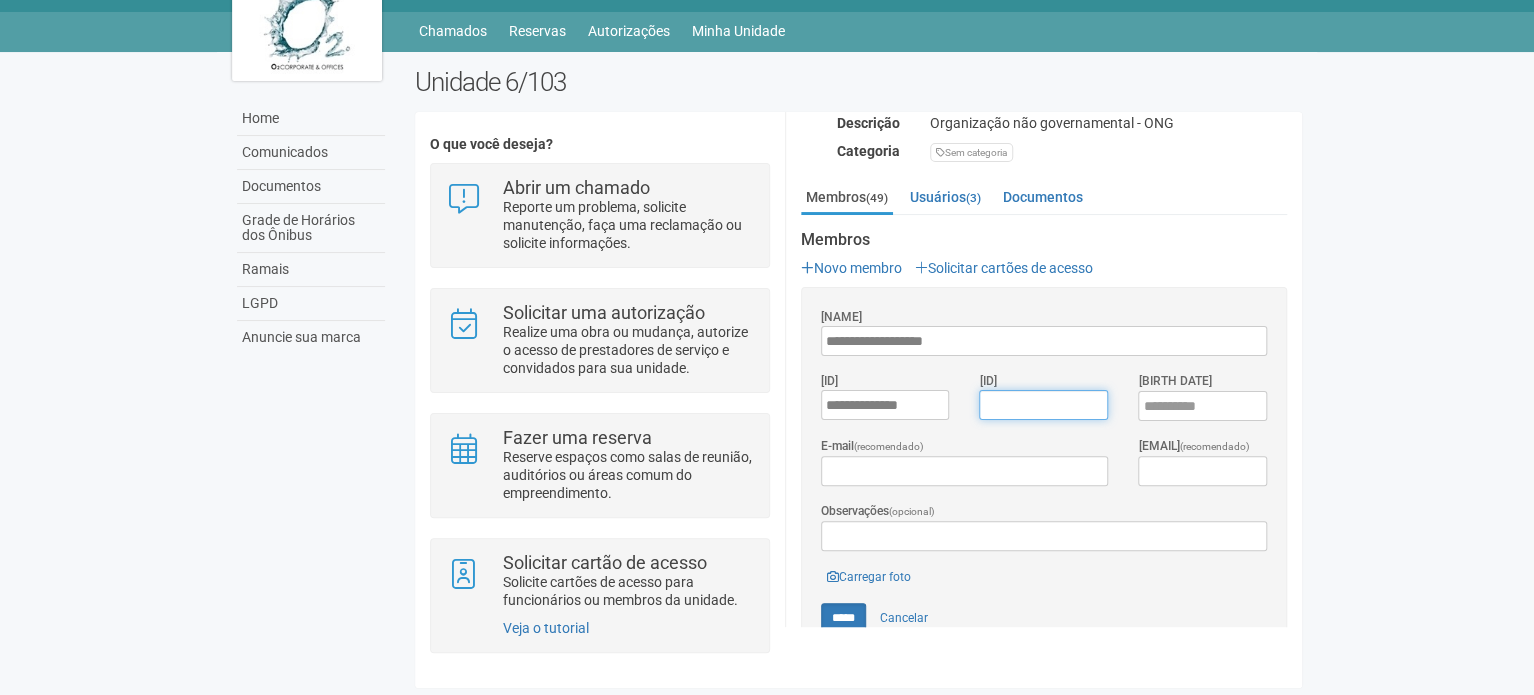 click on "Identidade" at bounding box center [1043, 405] 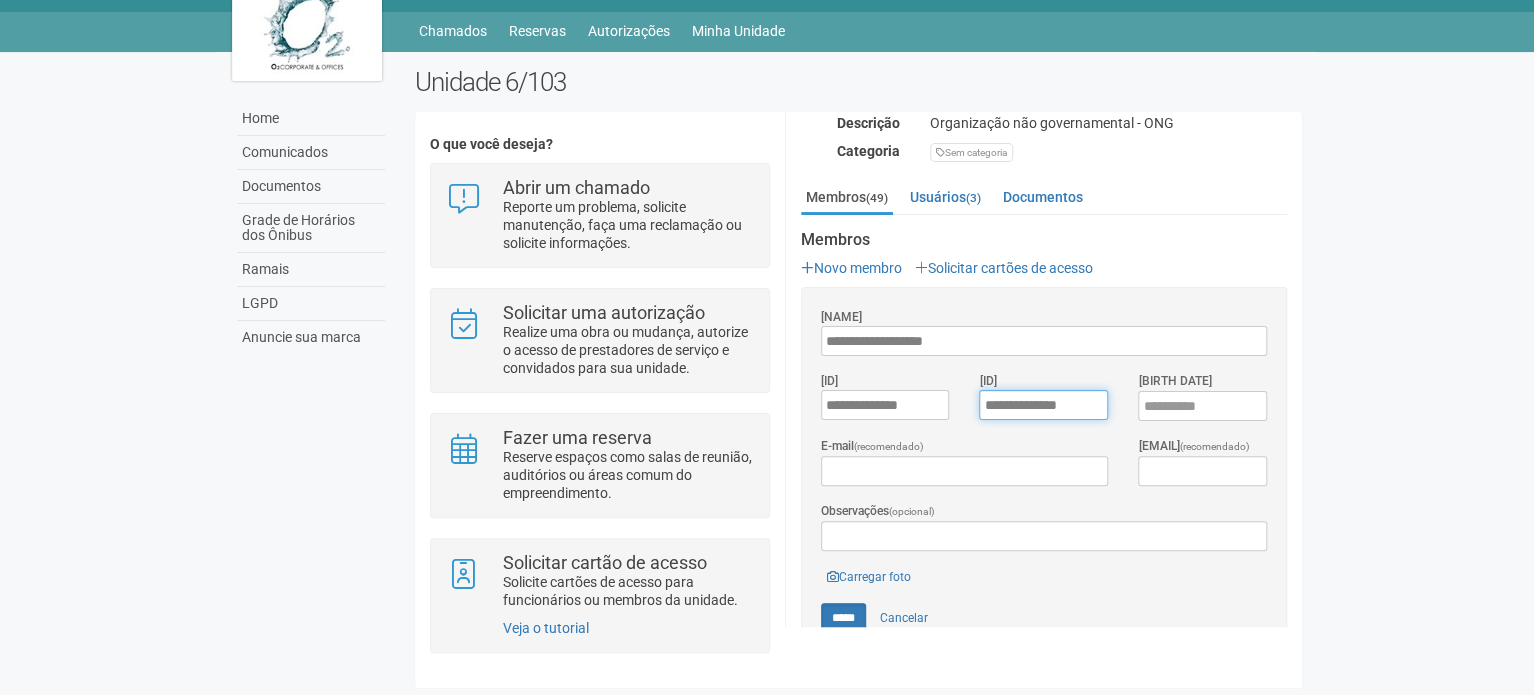 type on "**********" 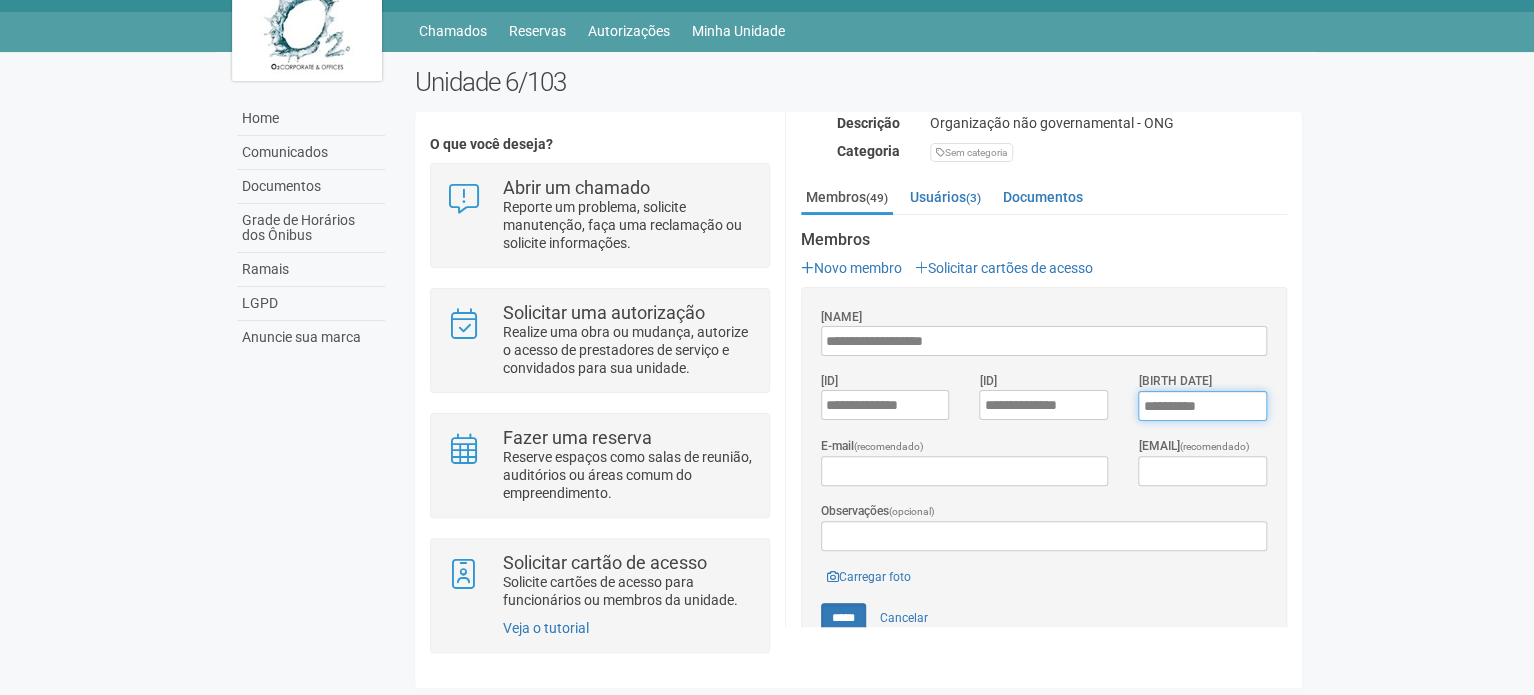 click on "****" at bounding box center [1202, 406] 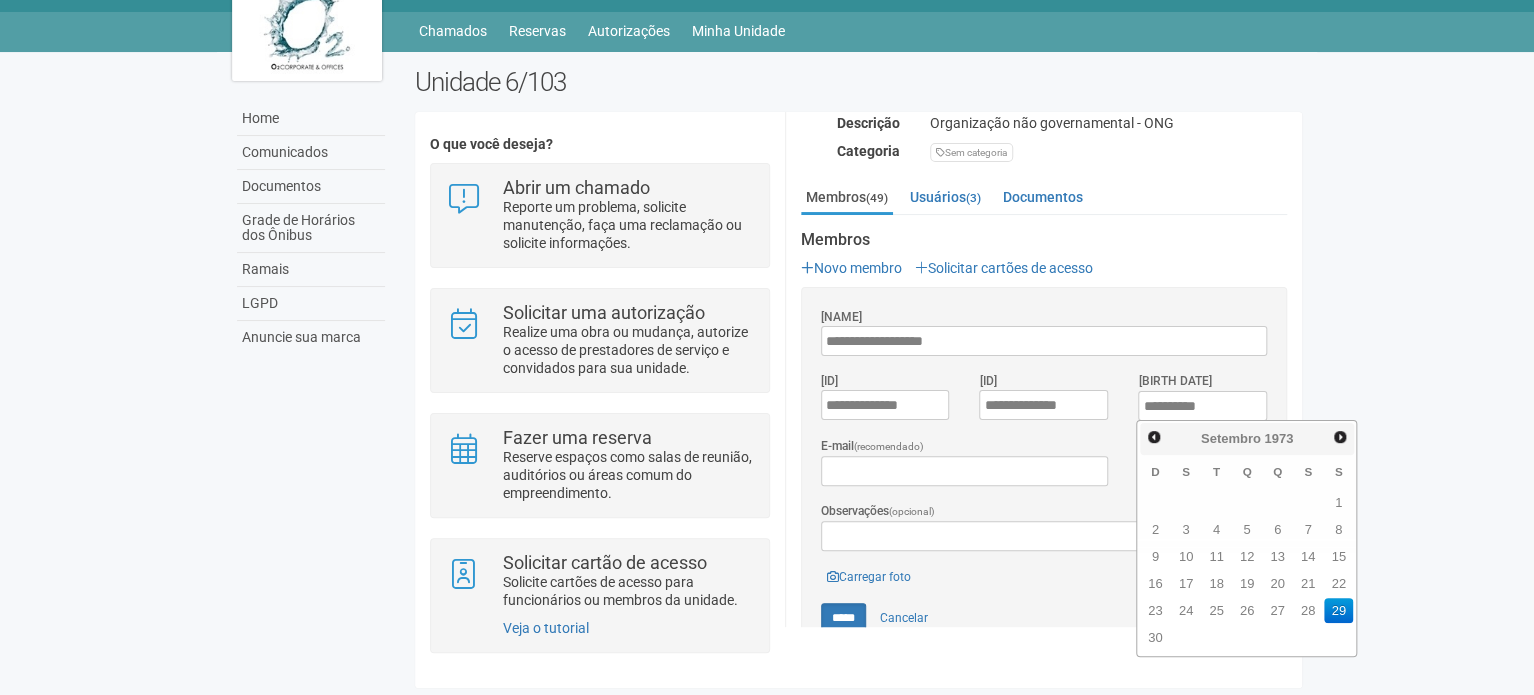 click on "E-mail  (recomendado)
Celular  (recomendado)" at bounding box center (1044, 468) 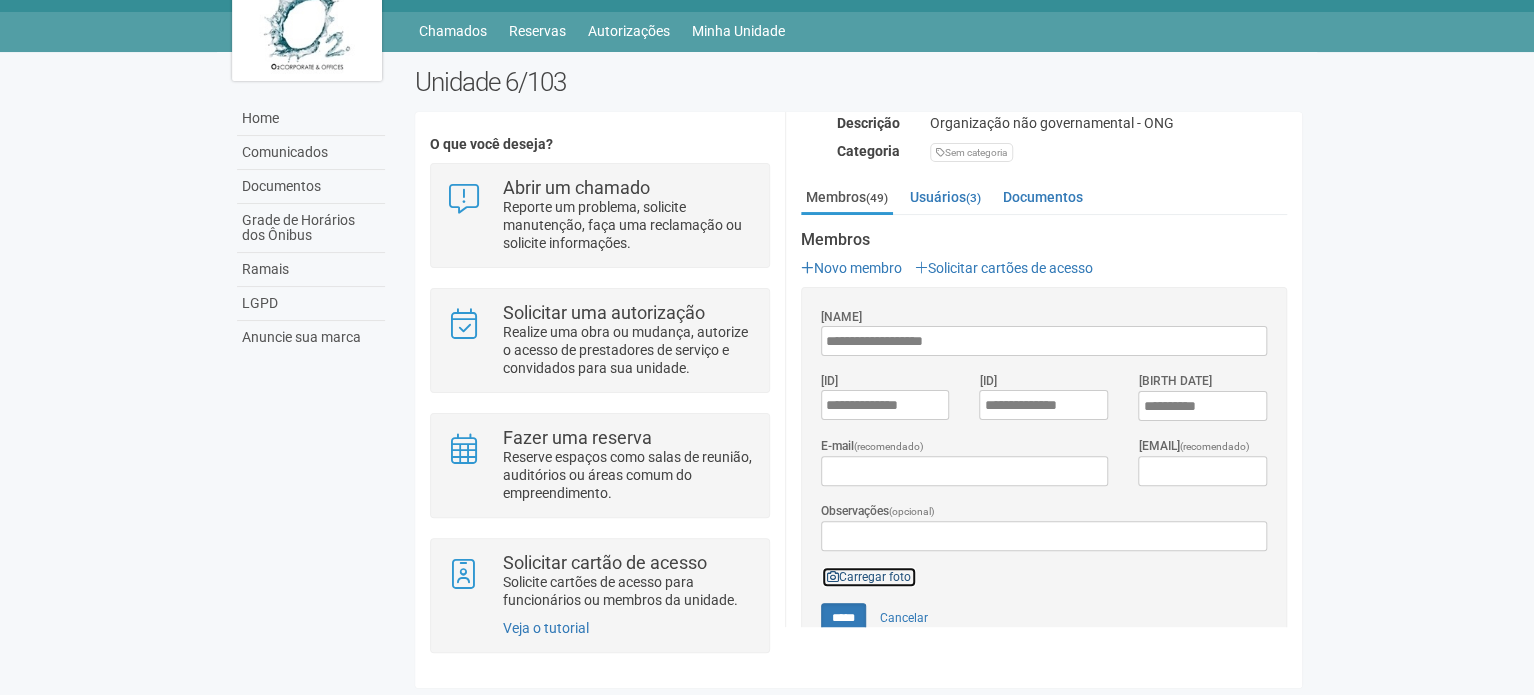 click on "Carregar foto" at bounding box center [869, 577] 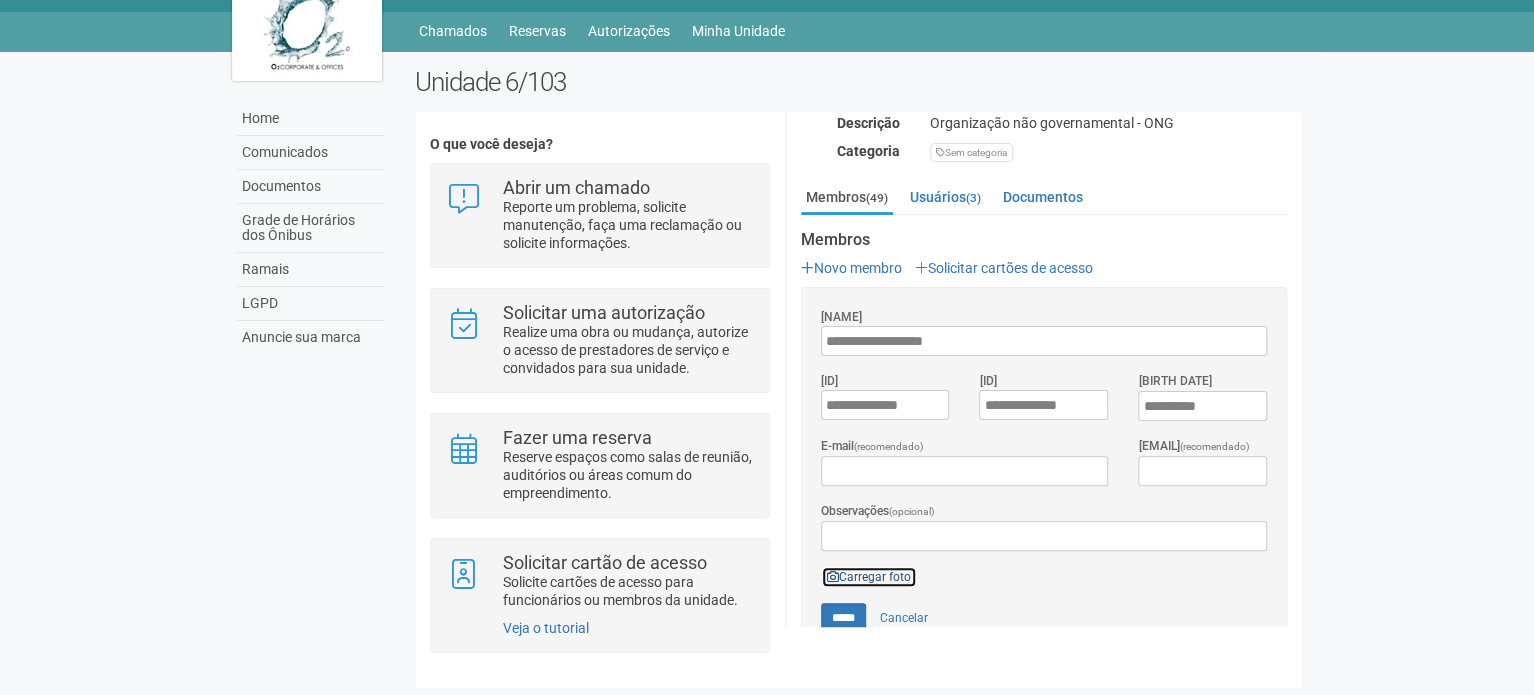 click on "Carregar foto" at bounding box center (869, 577) 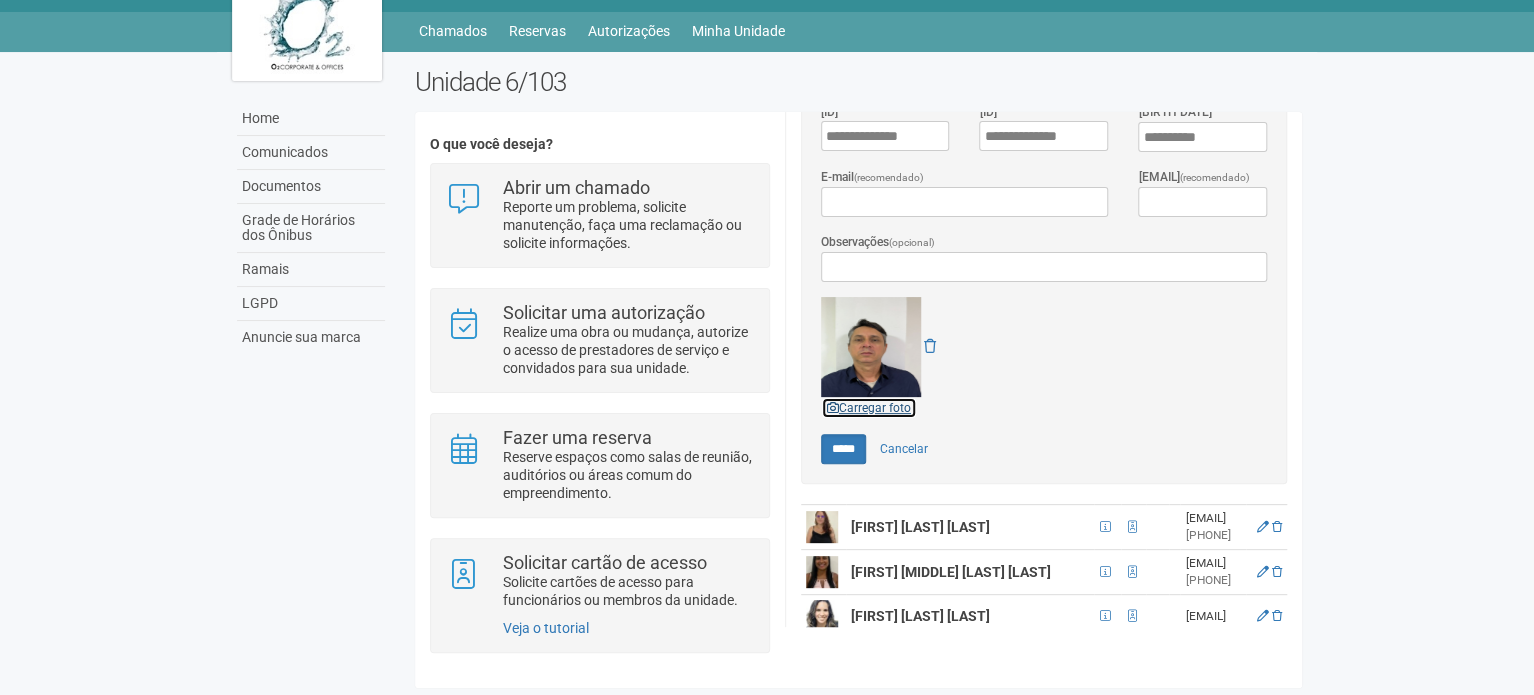 scroll, scrollTop: 600, scrollLeft: 0, axis: vertical 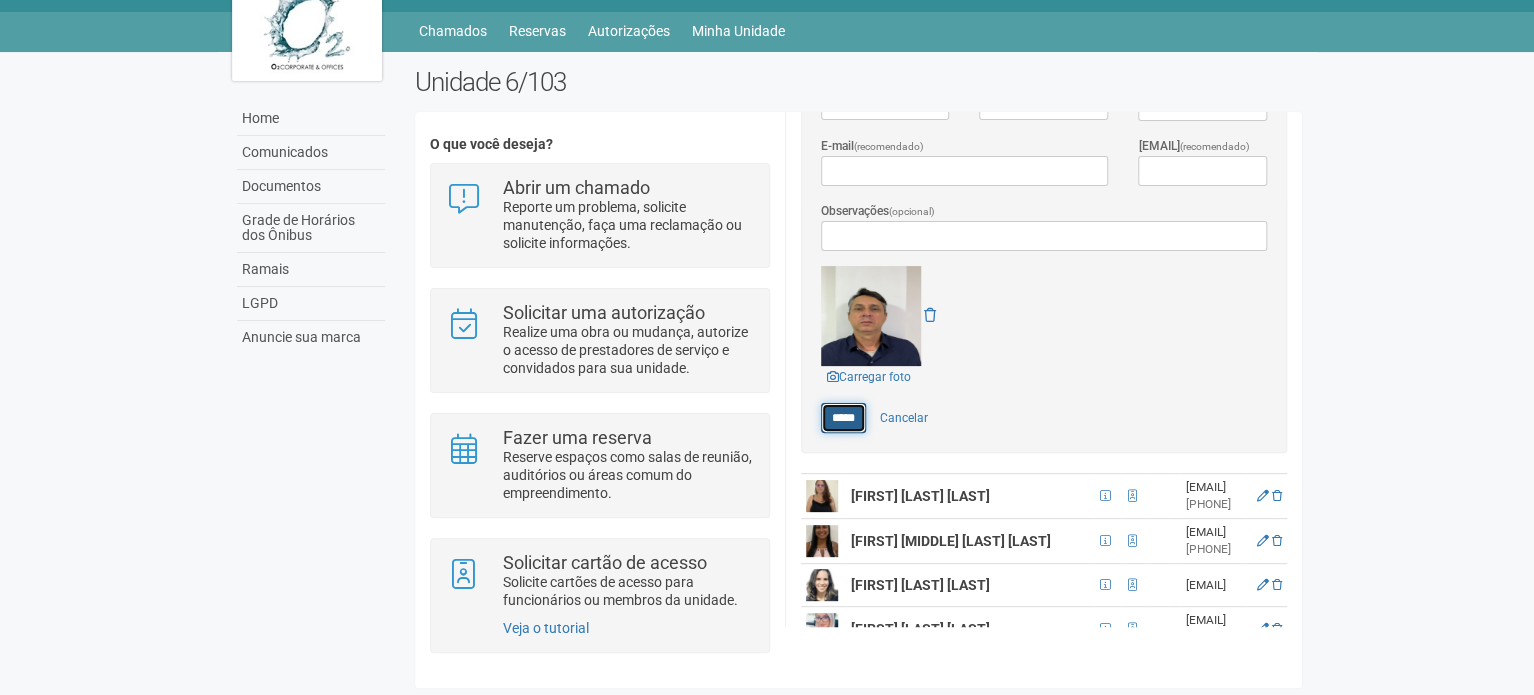 click on "*****" at bounding box center (843, 418) 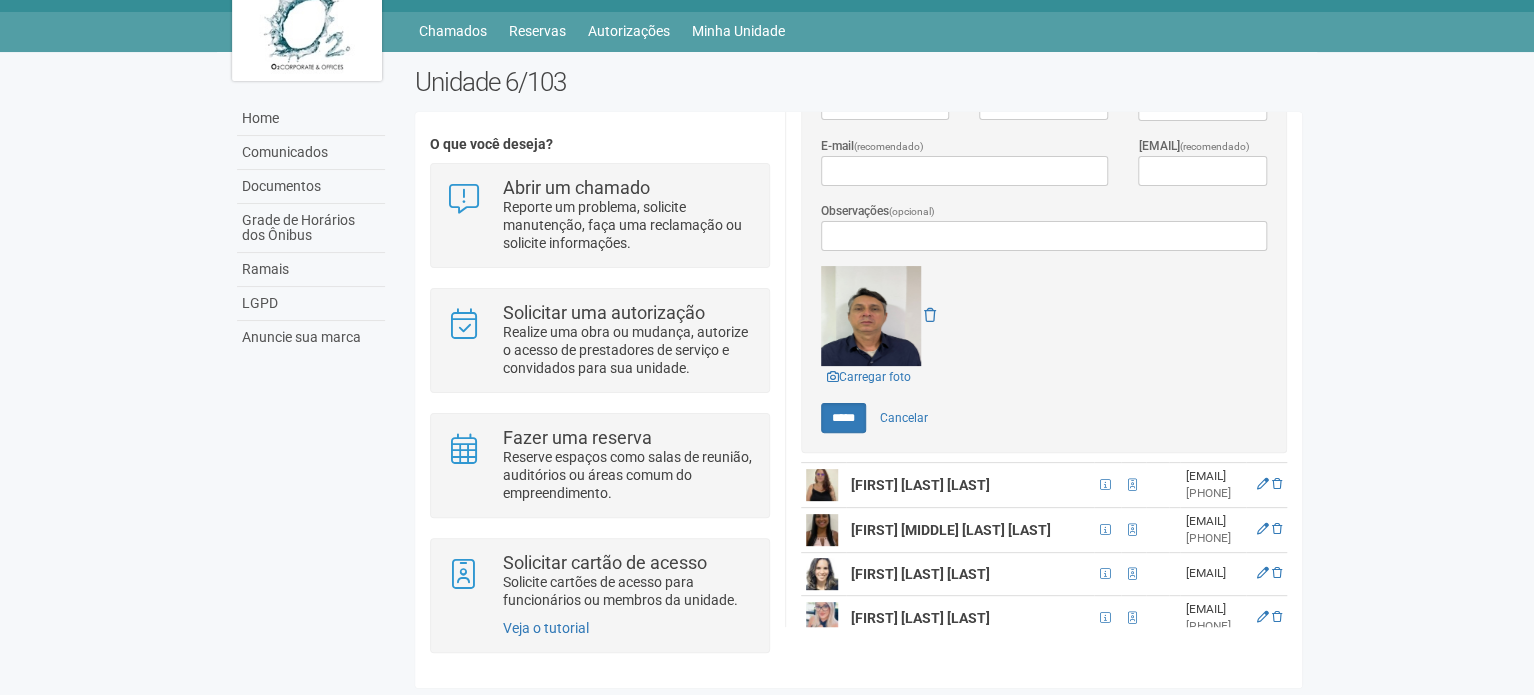 scroll, scrollTop: 0, scrollLeft: 0, axis: both 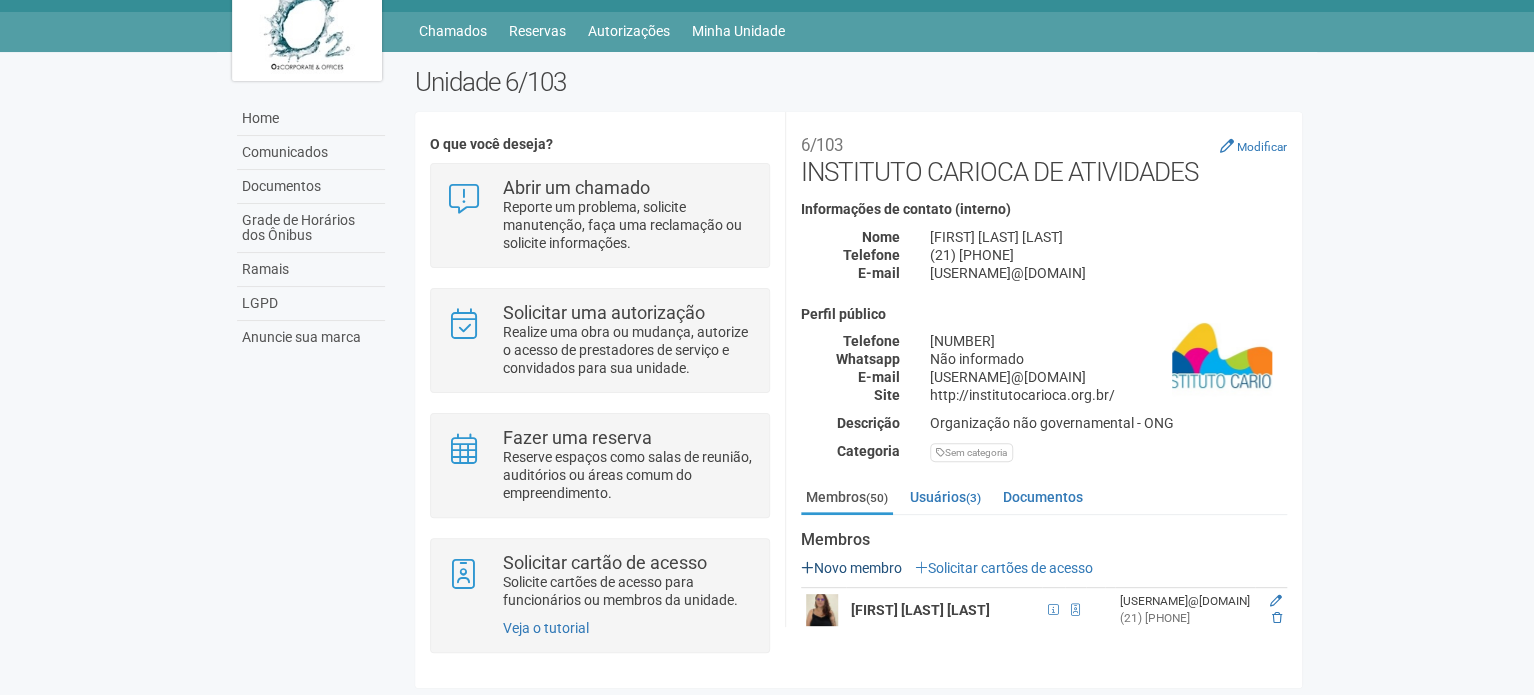 click on "[FIRST] [LAST] [LAST]" at bounding box center [944, 610] 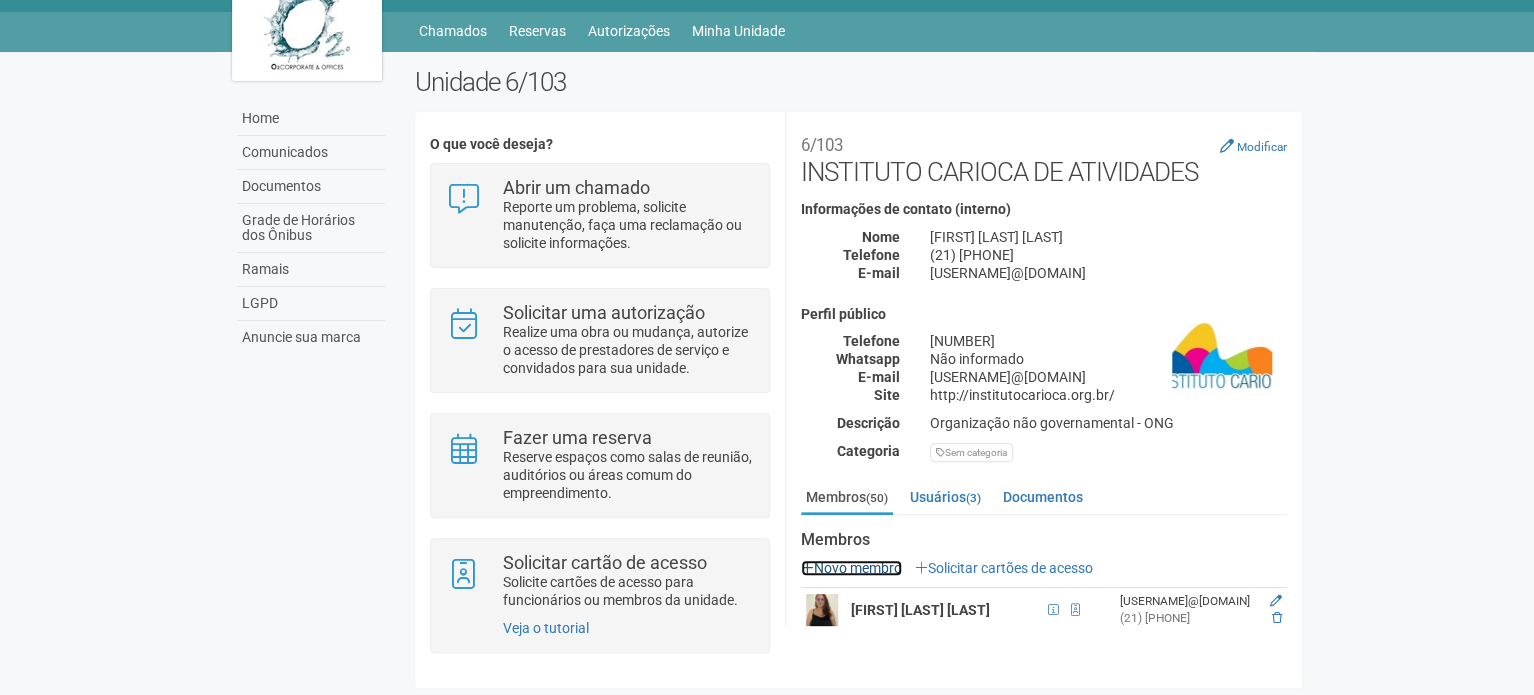click on "Novo membro" at bounding box center (851, 568) 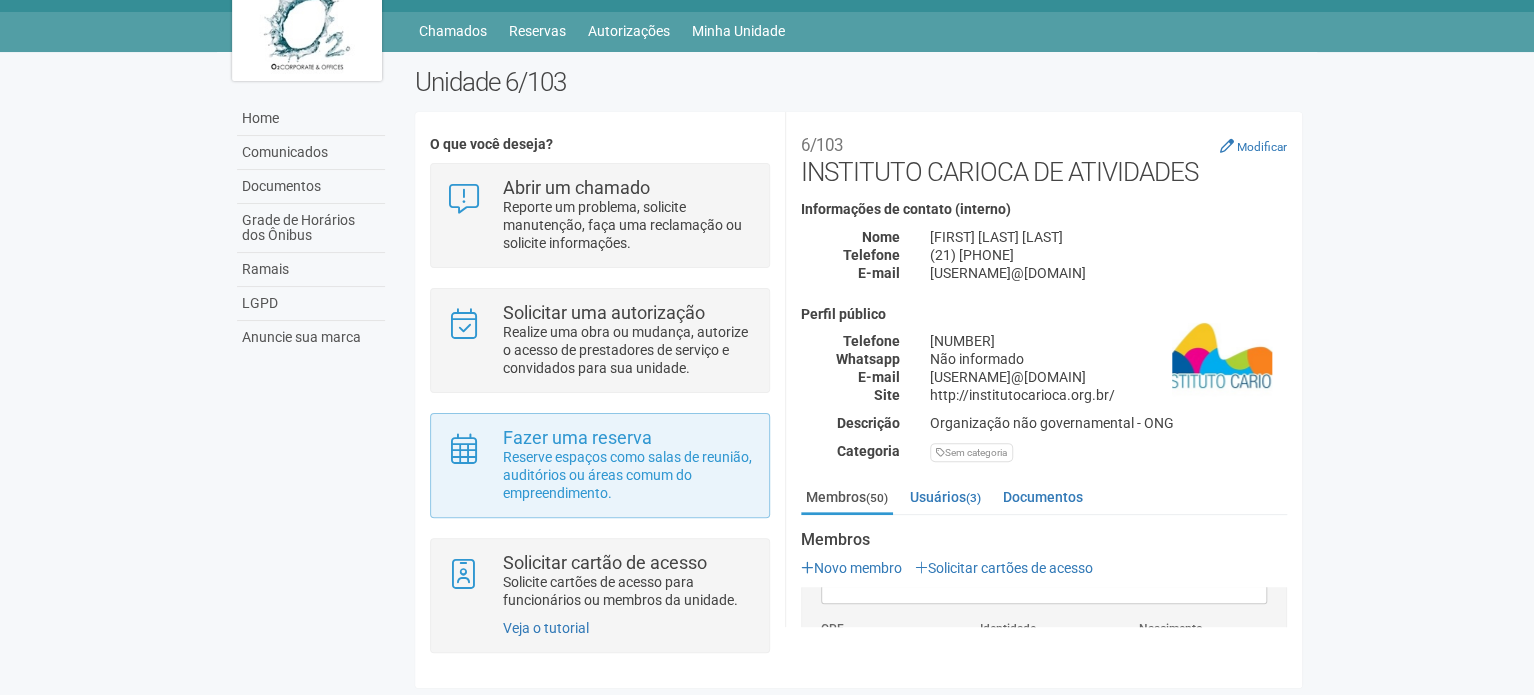 scroll, scrollTop: 0, scrollLeft: 0, axis: both 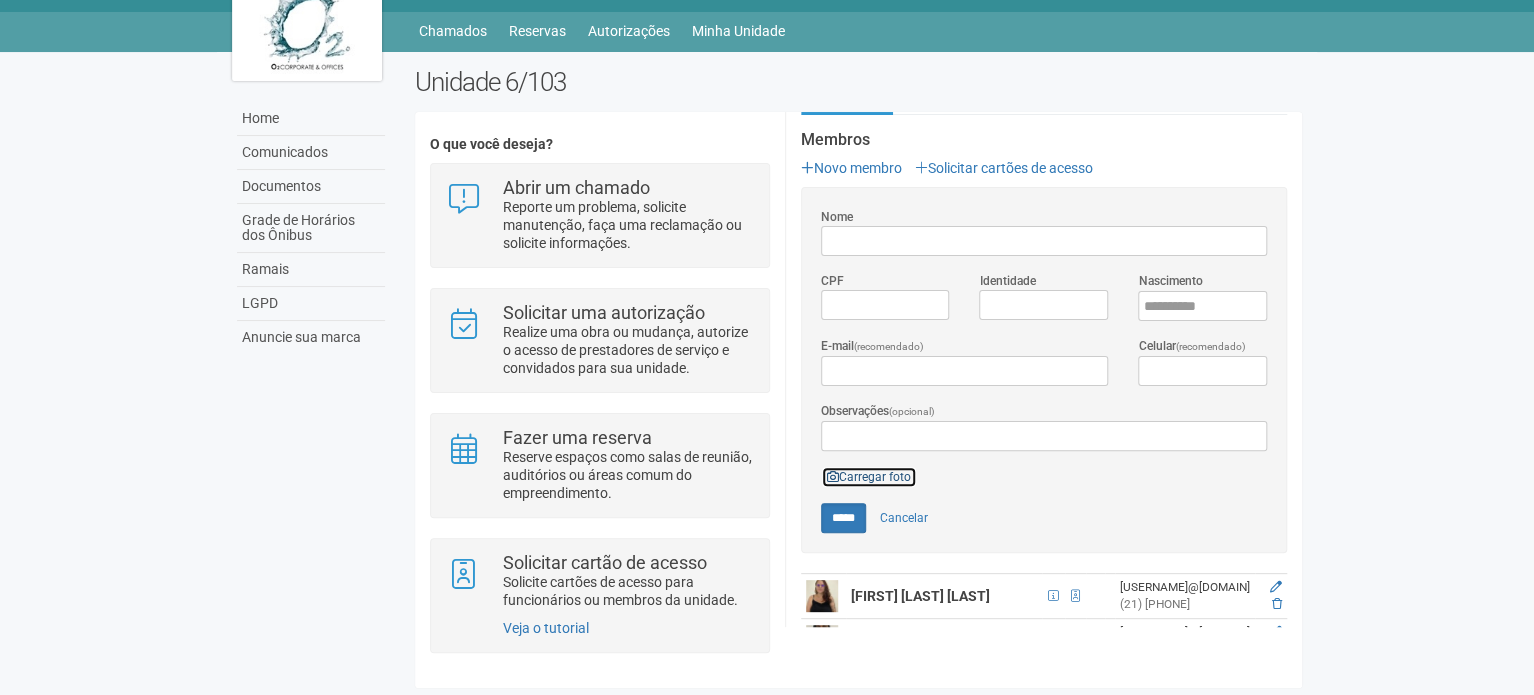 click on "Carregar foto" at bounding box center (869, 477) 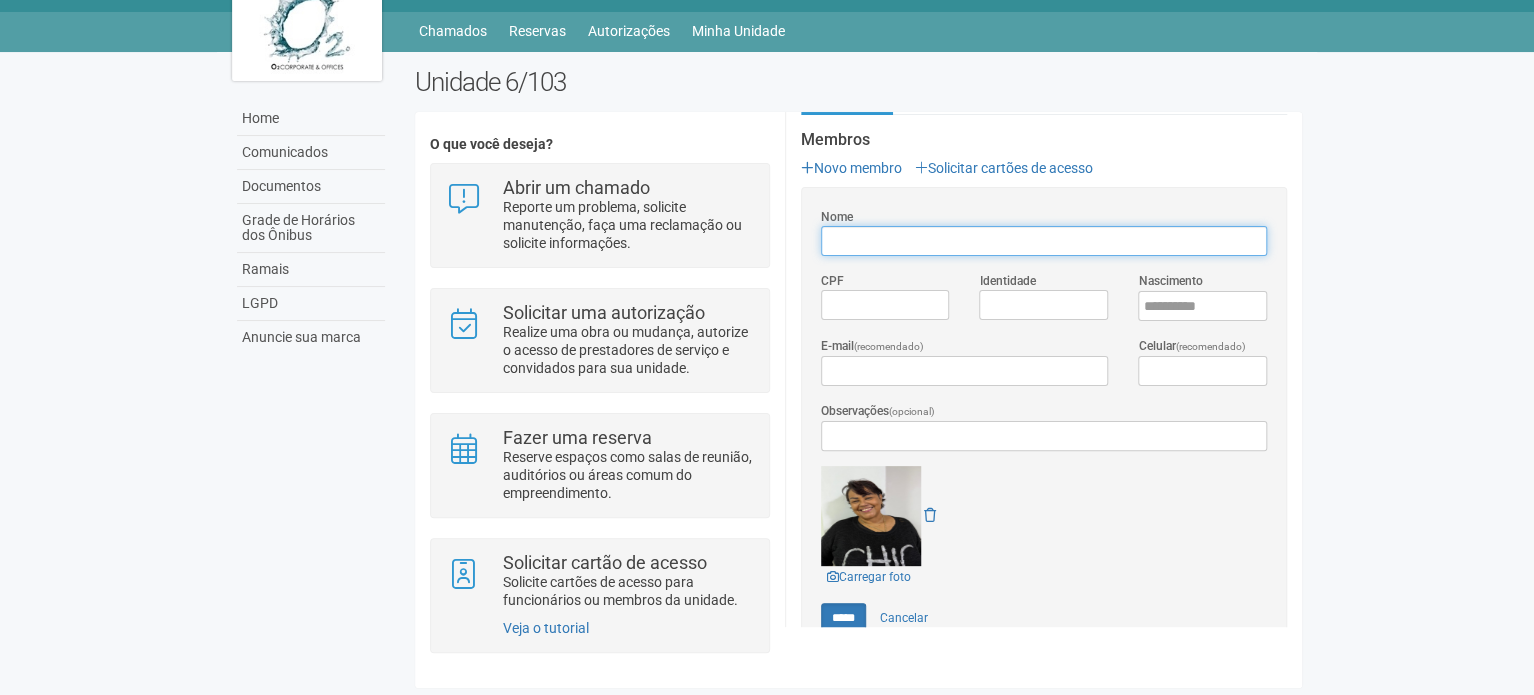 paste on "**********" 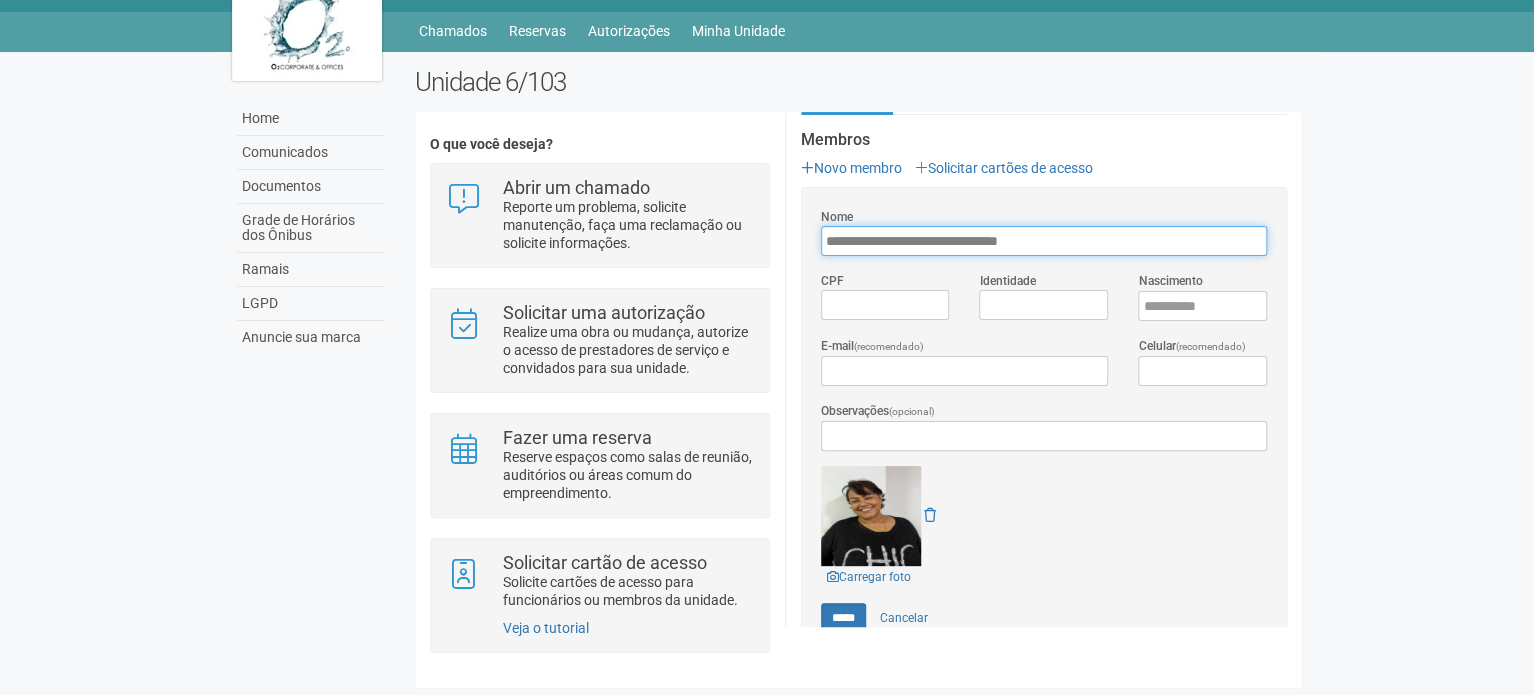 type on "**********" 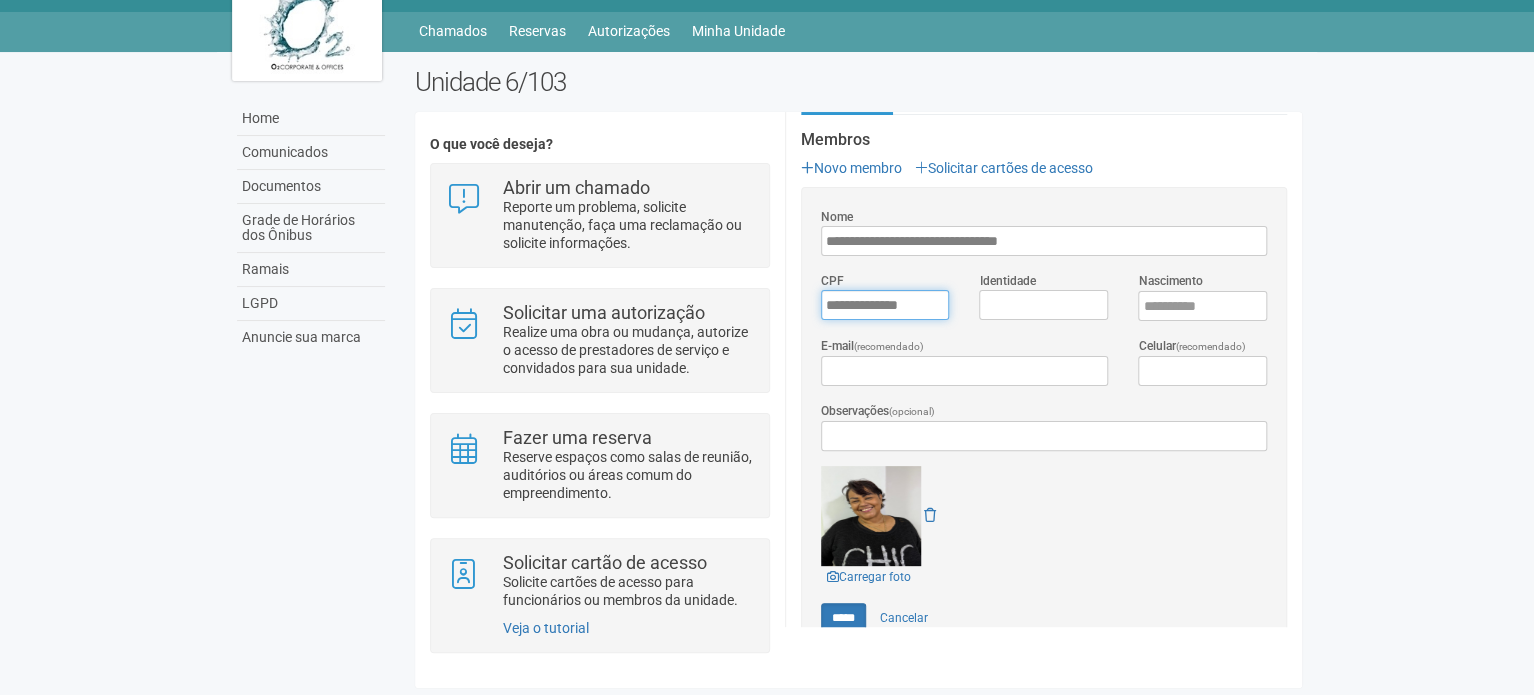 paste on "**********" 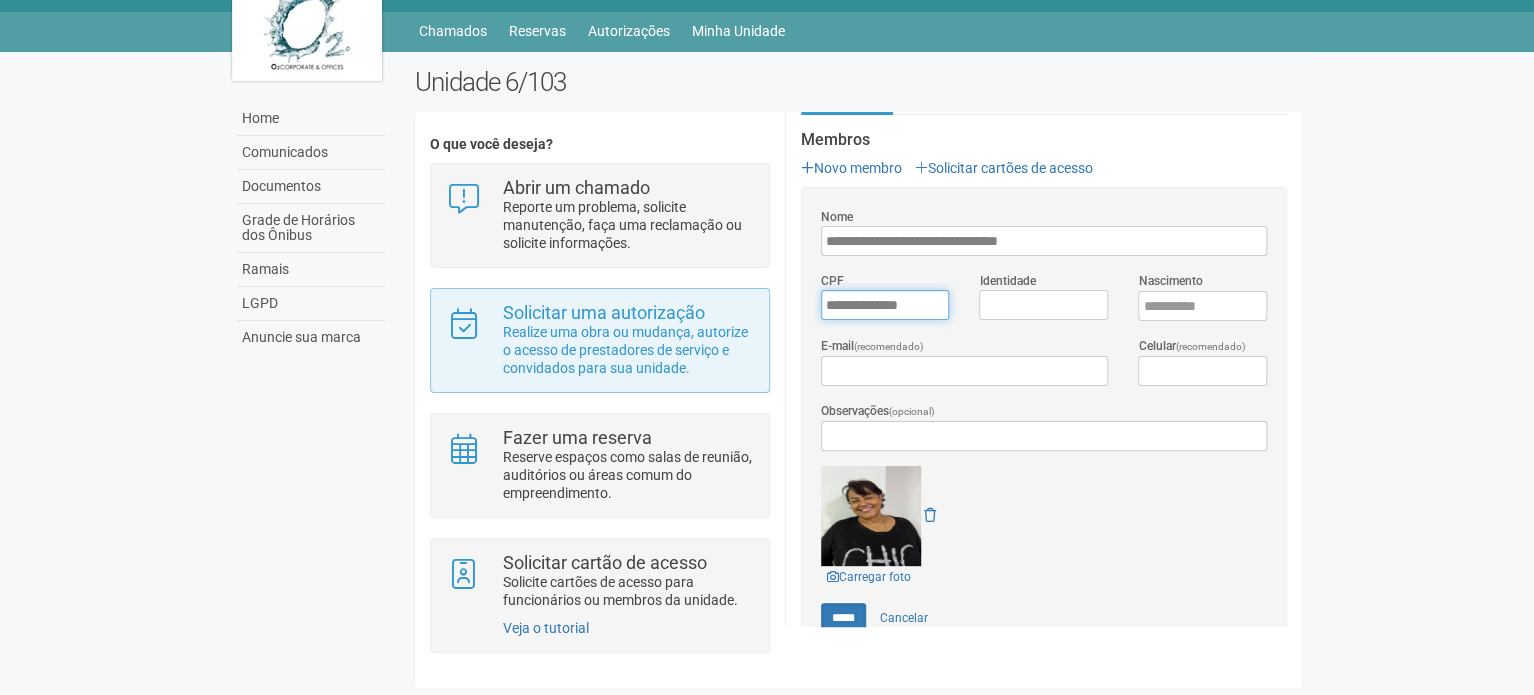 drag, startPoint x: 924, startPoint y: 306, endPoint x: 658, endPoint y: 327, distance: 266.82767 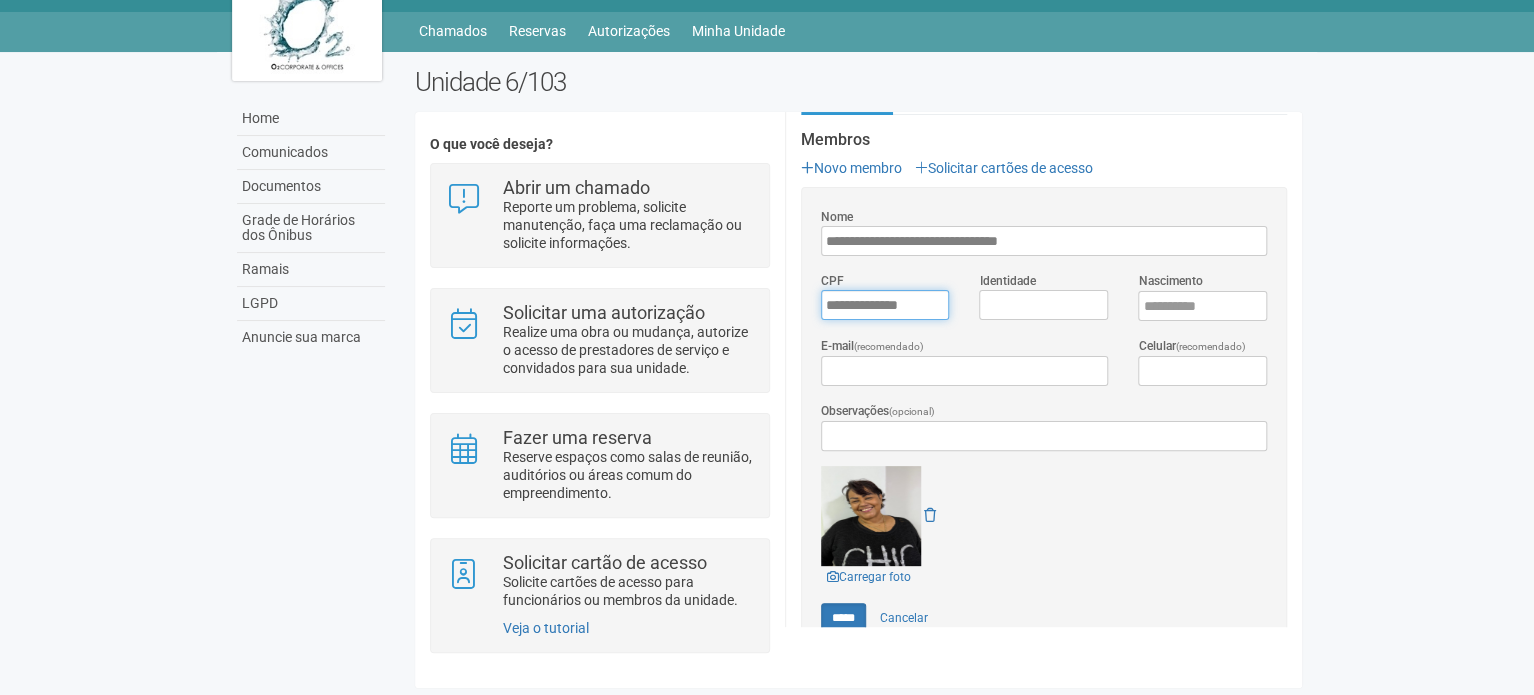 paste on "**" 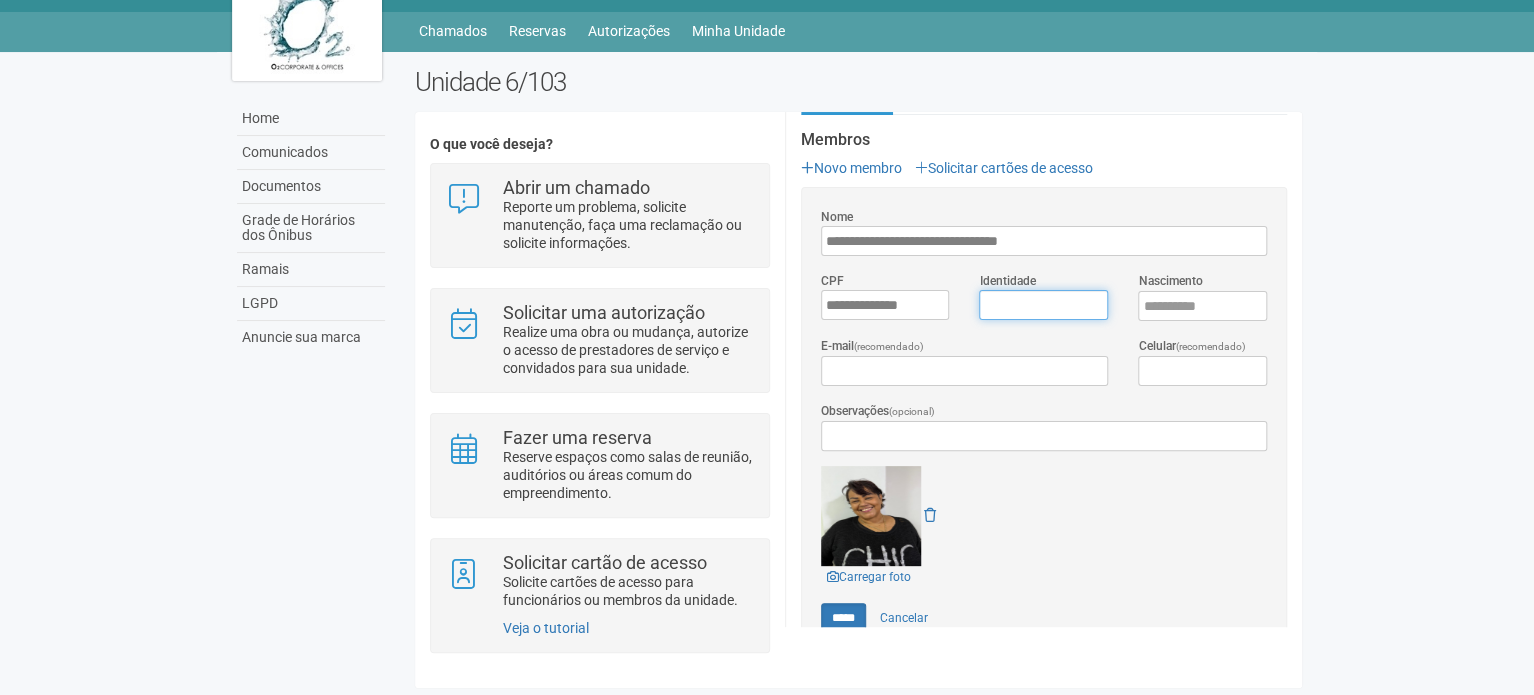 click on "Identidade" at bounding box center [1043, 305] 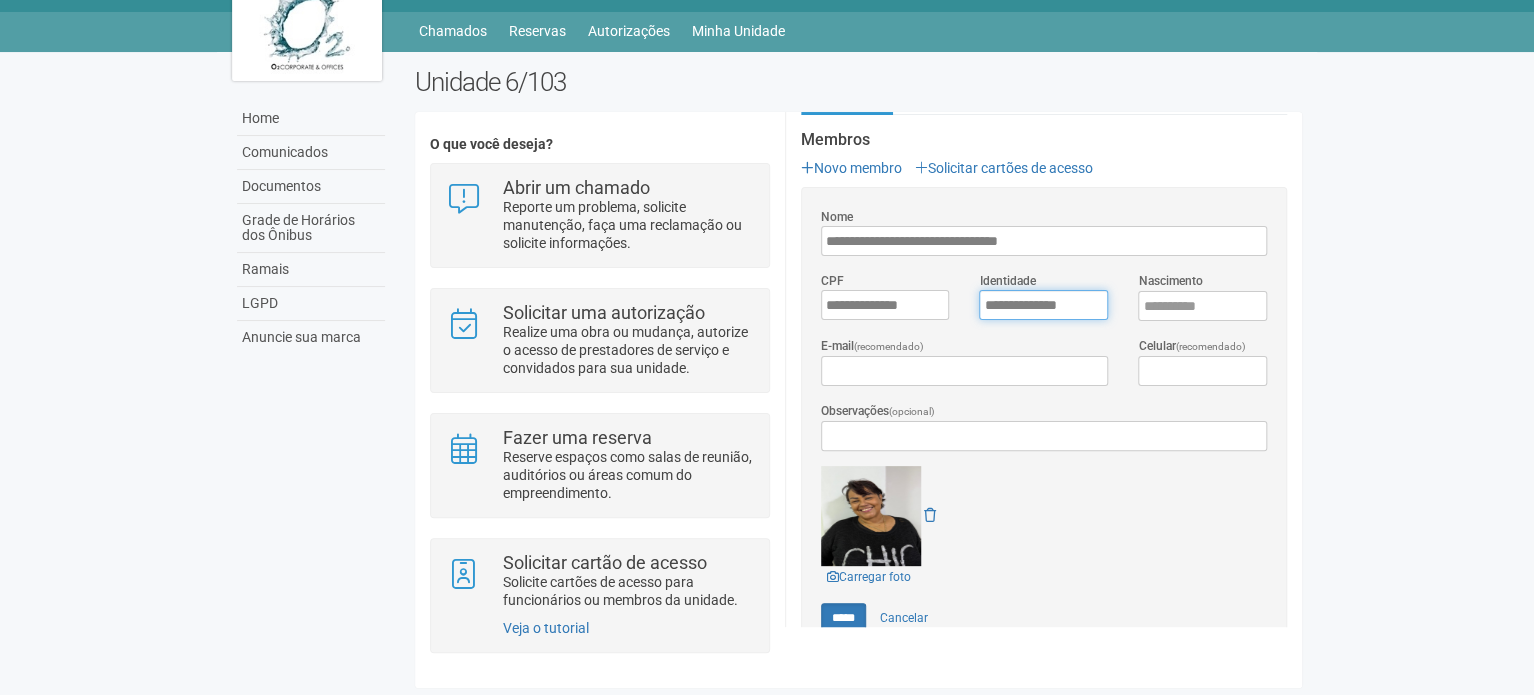 type on "**********" 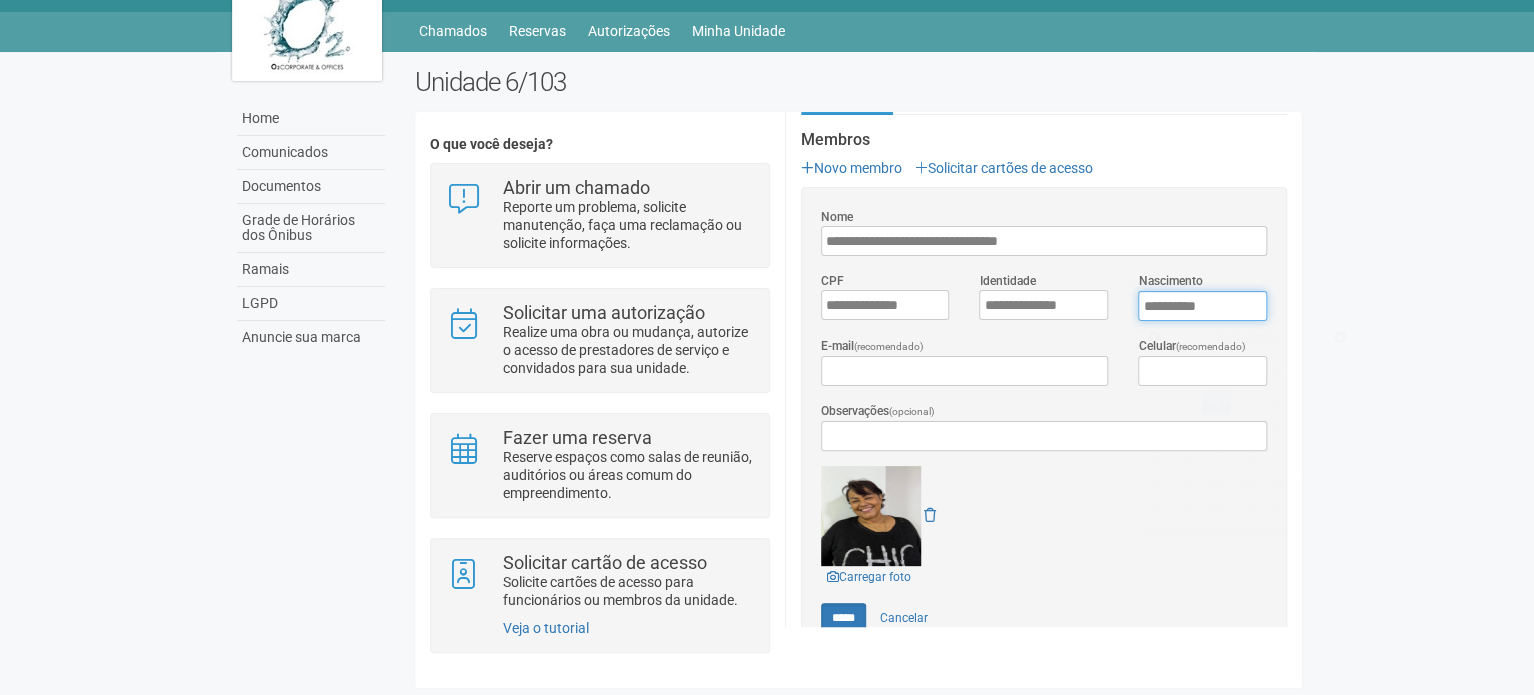 click on "****" at bounding box center [1202, 306] 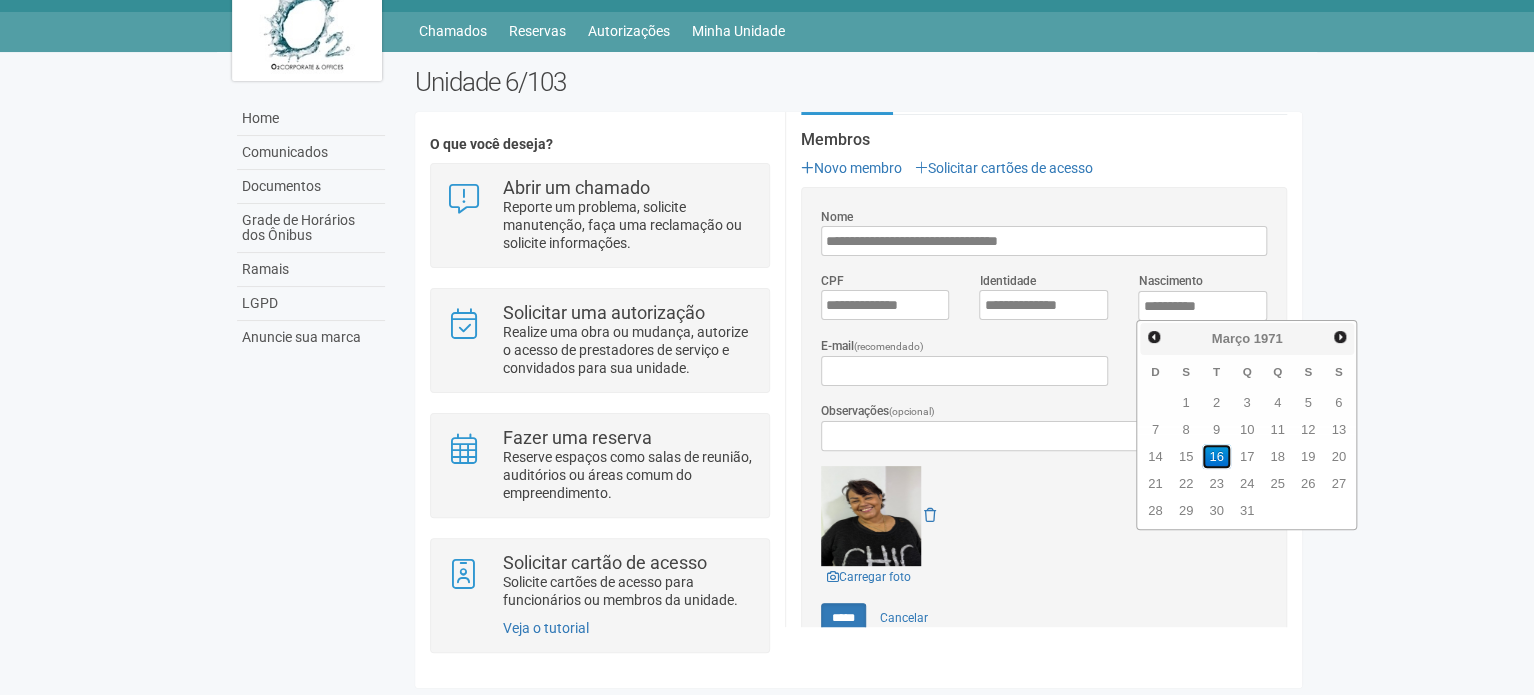 click on "16" at bounding box center [1216, 456] 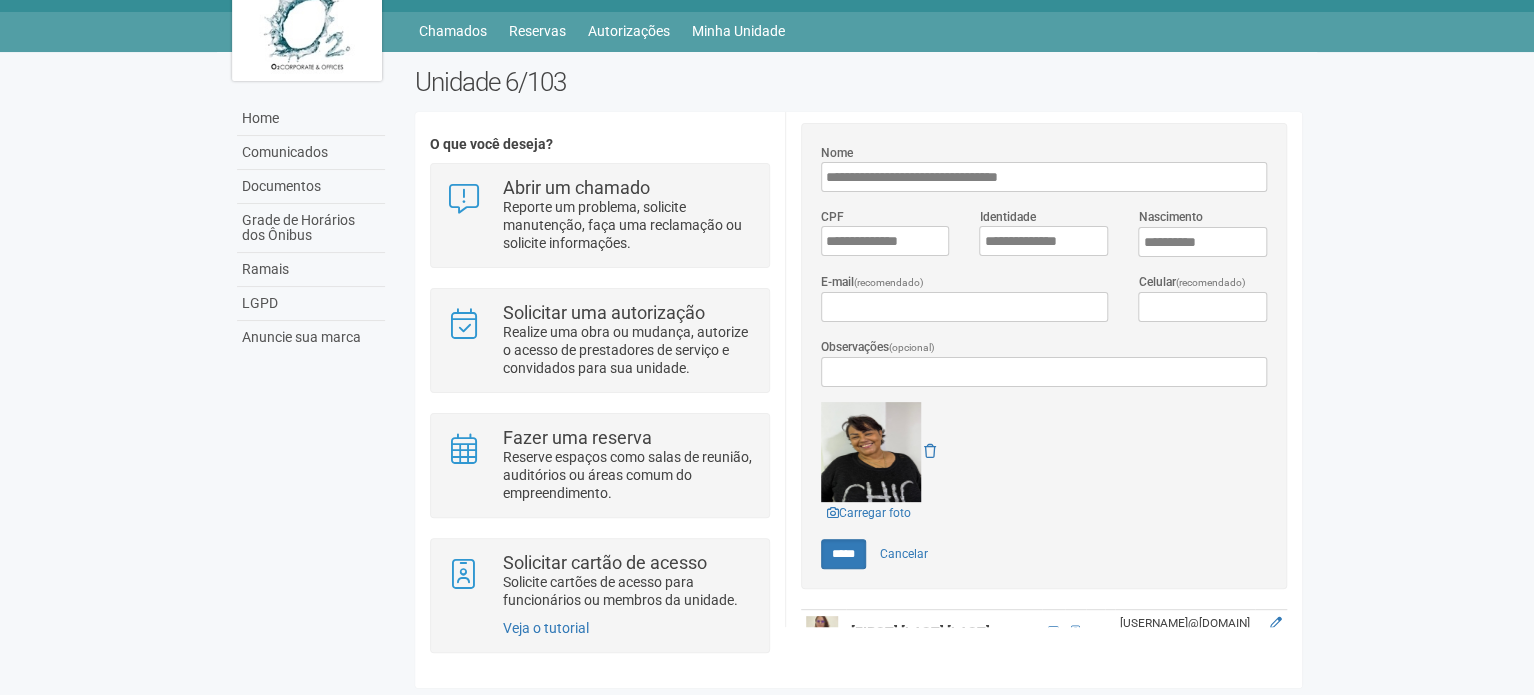 scroll, scrollTop: 500, scrollLeft: 0, axis: vertical 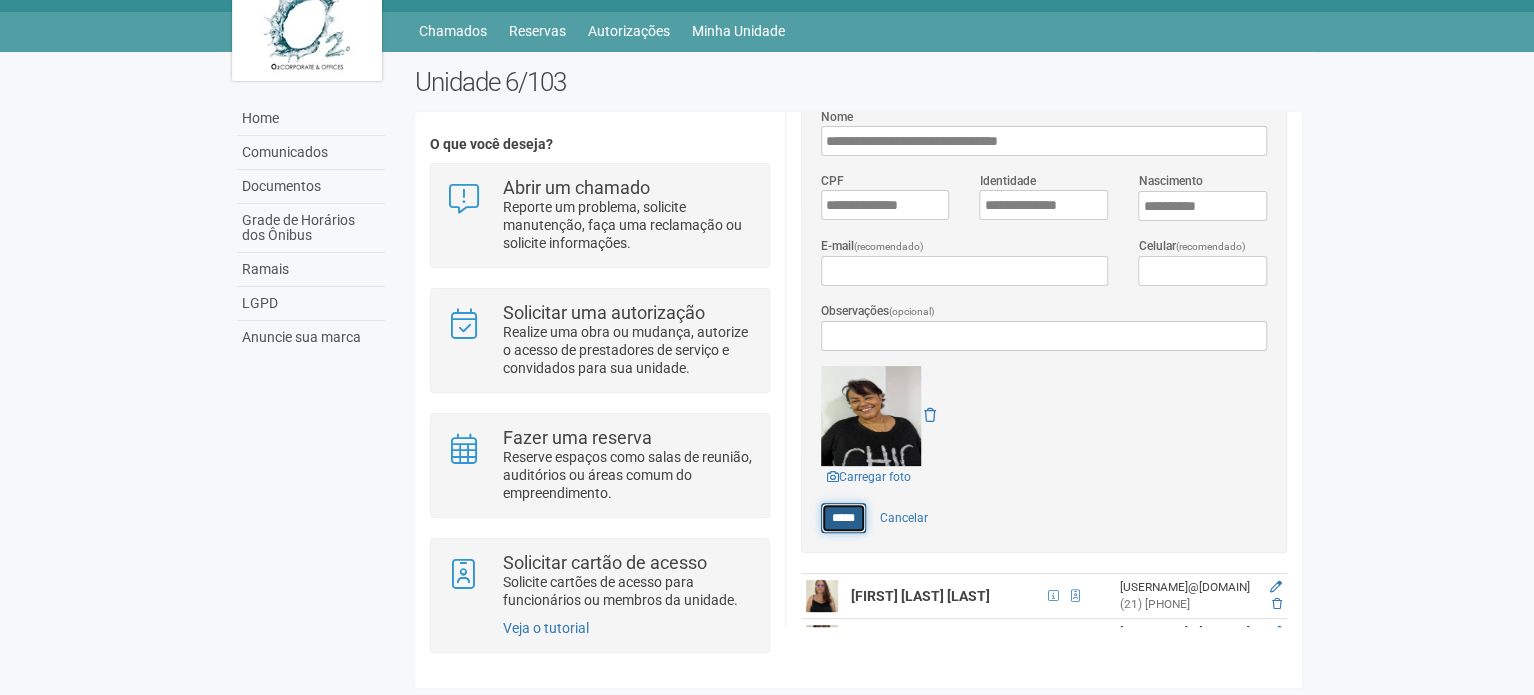 click on "*****" at bounding box center (843, 518) 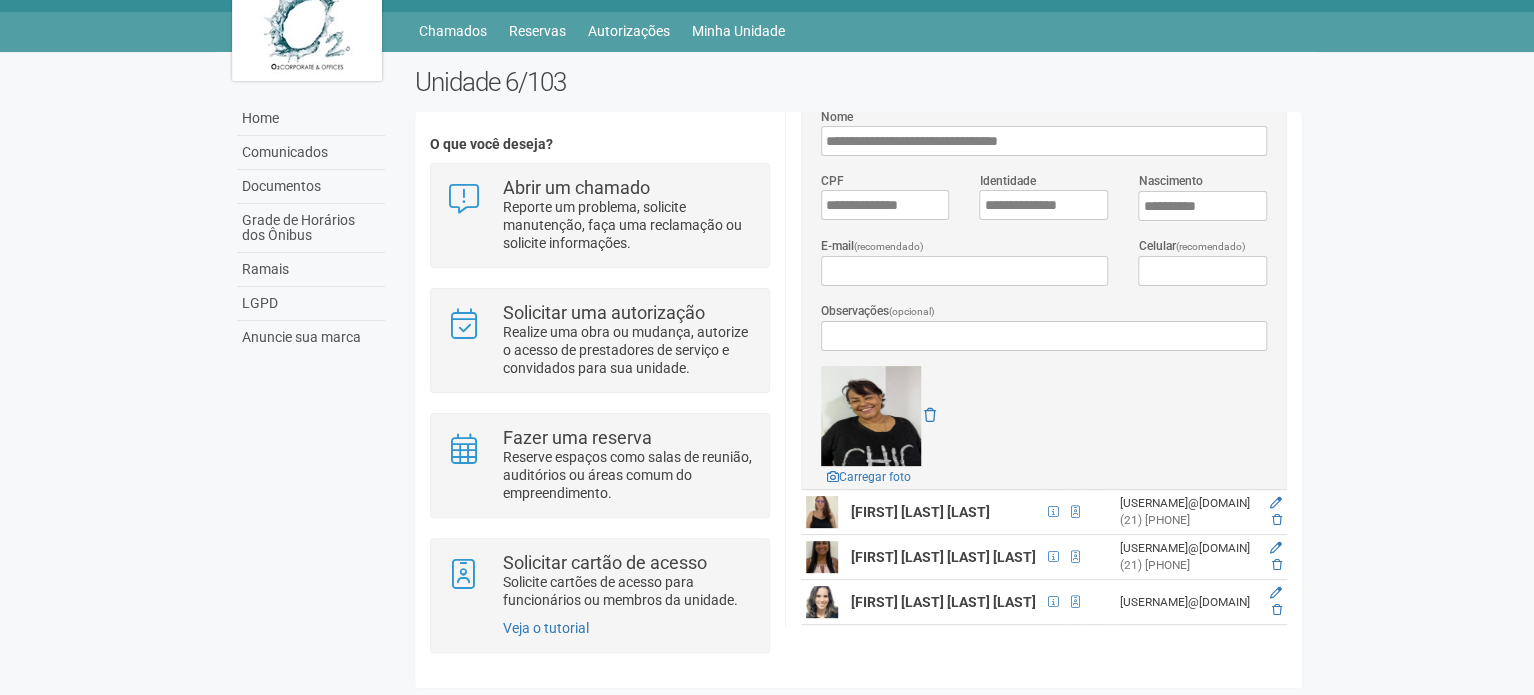 scroll, scrollTop: 0, scrollLeft: 0, axis: both 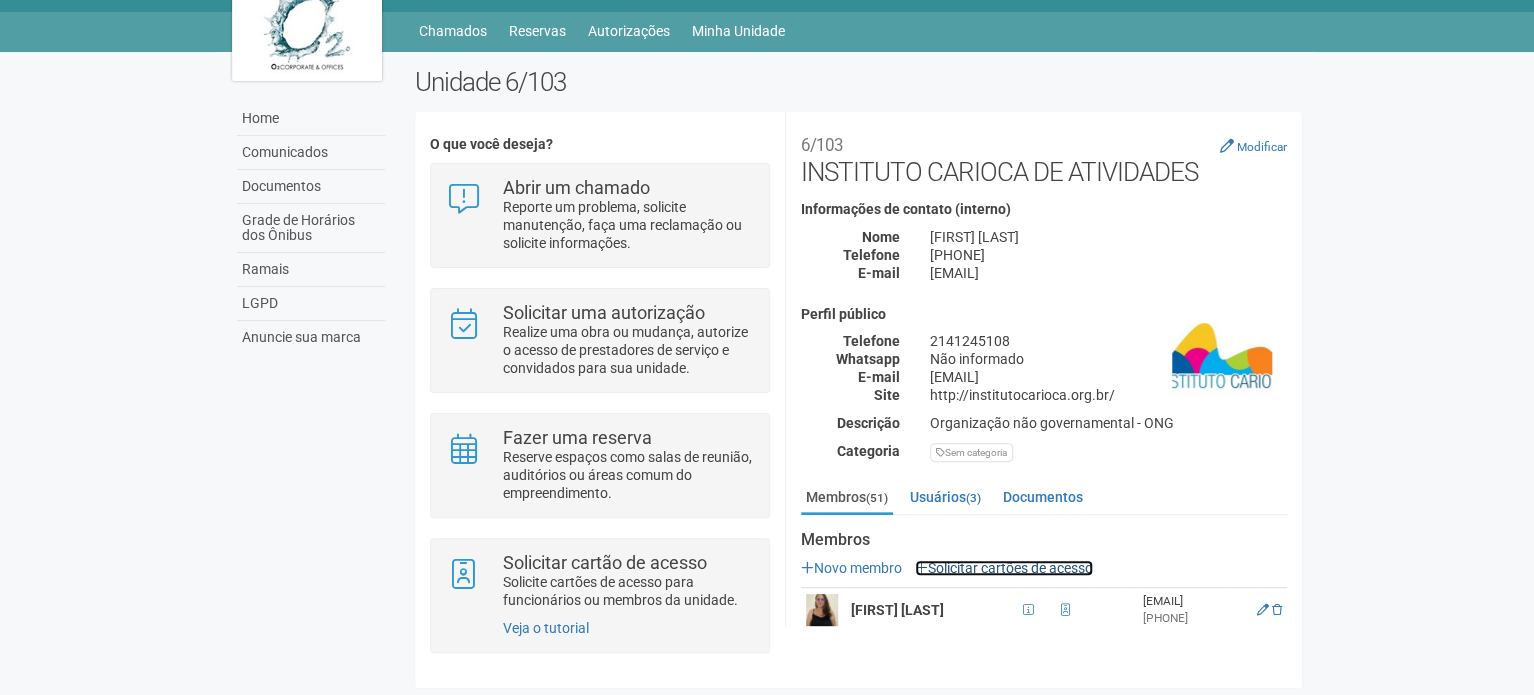 click on "Solicitar cartões de acesso" at bounding box center [1004, 568] 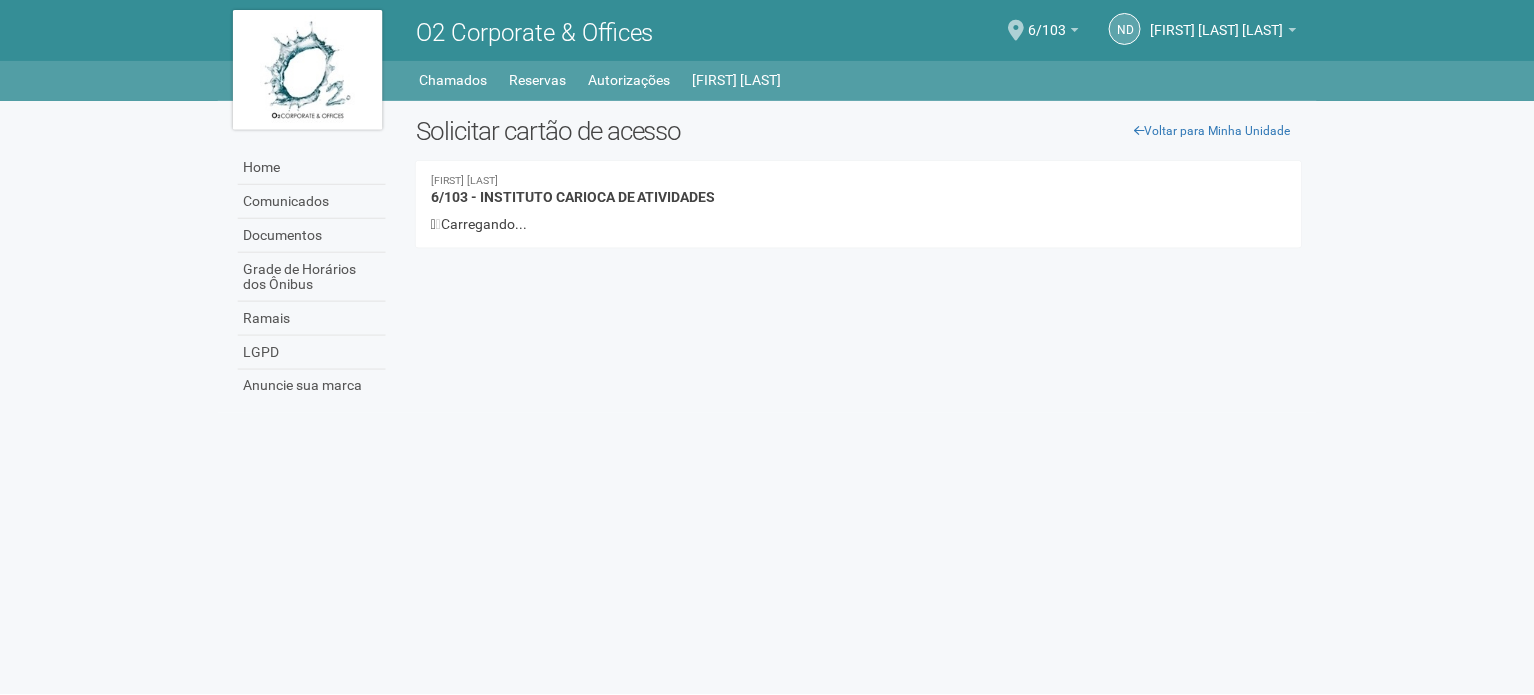 scroll, scrollTop: 0, scrollLeft: 0, axis: both 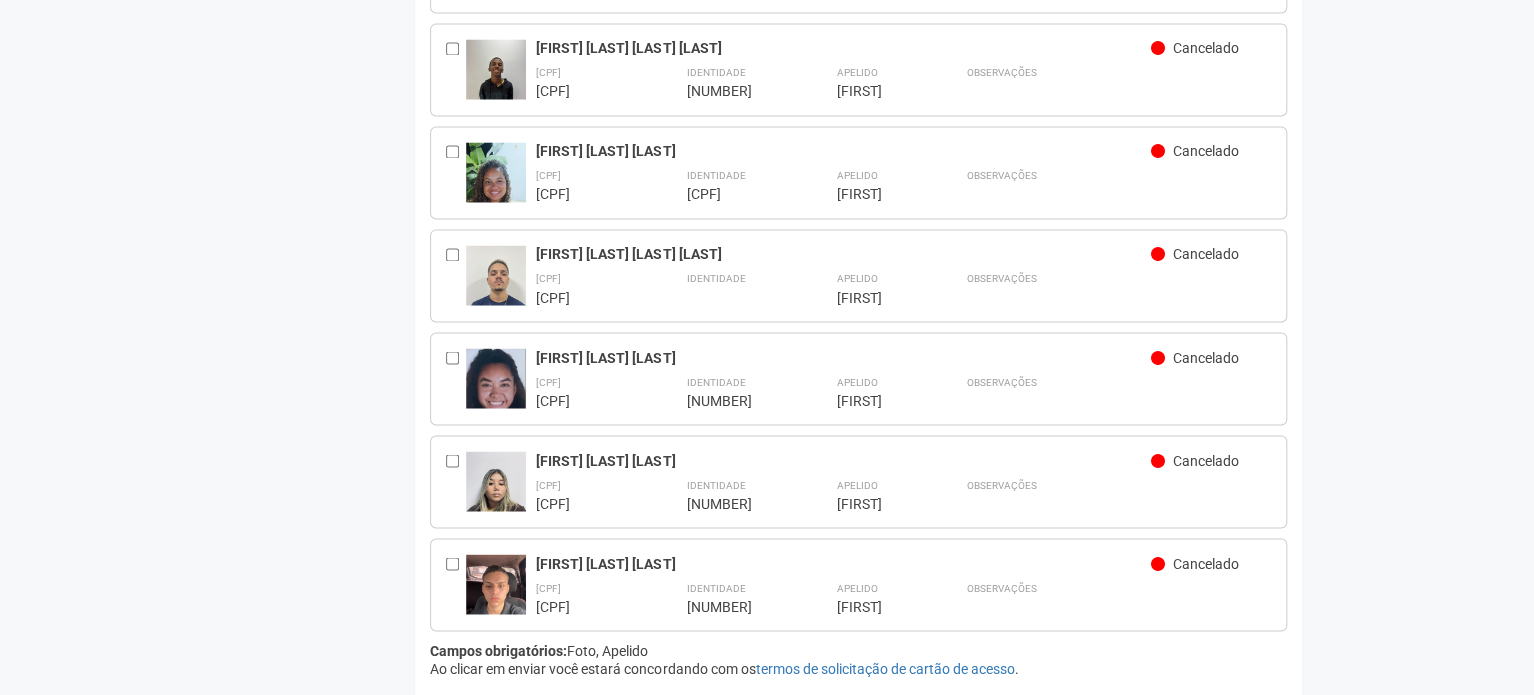 click on "Enviar solicitação" at bounding box center (497, 712) 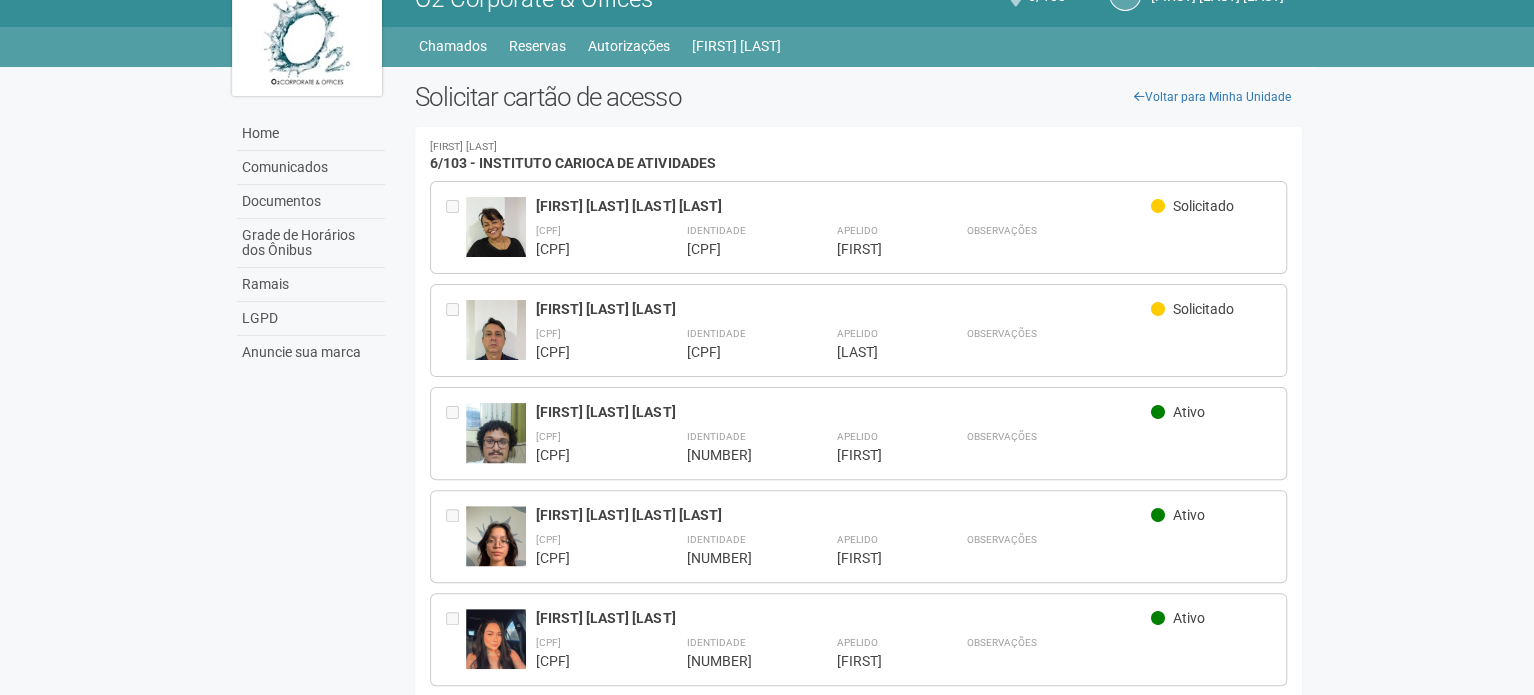 scroll, scrollTop: 0, scrollLeft: 0, axis: both 